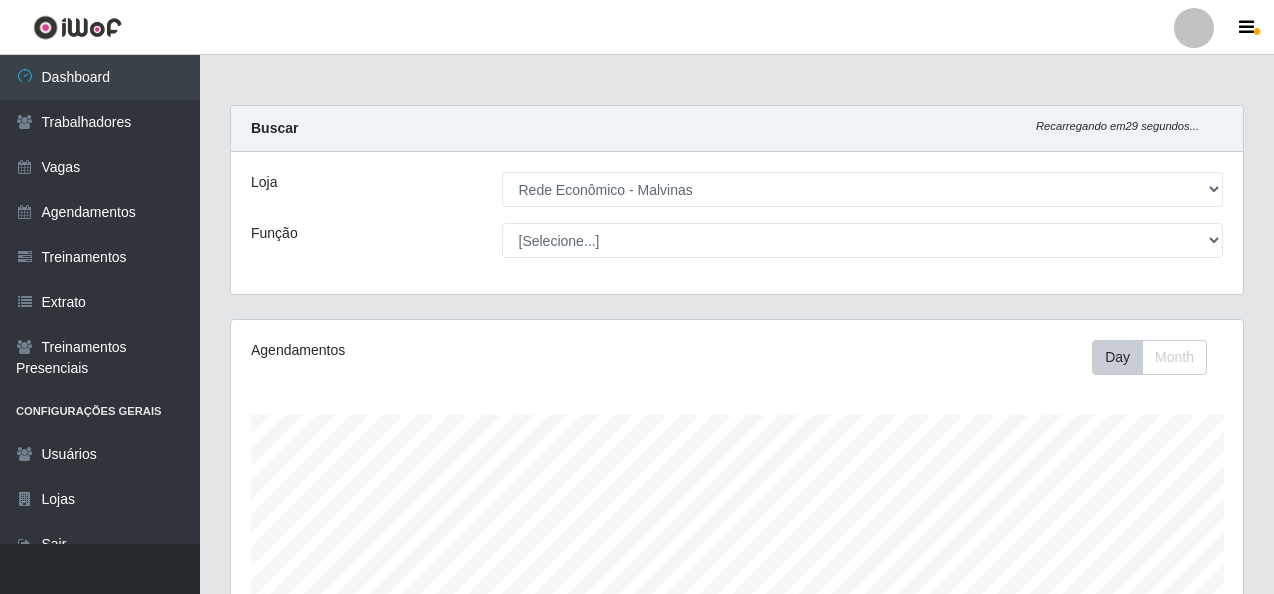 select on "194" 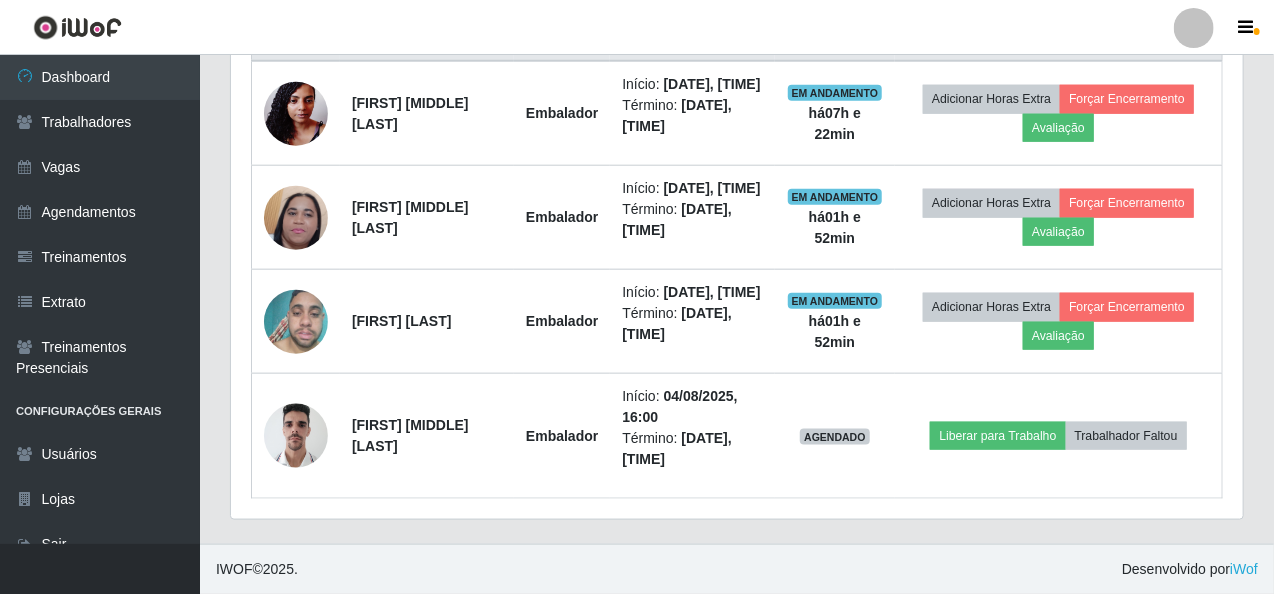 scroll, scrollTop: 999585, scrollLeft: 998987, axis: both 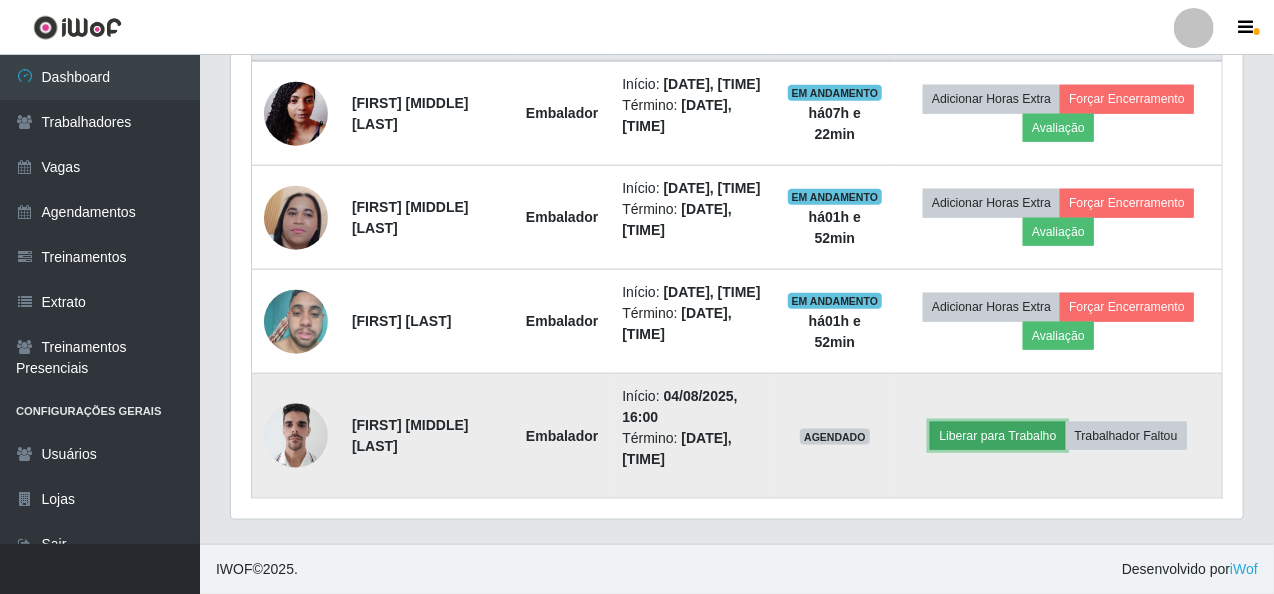click on "Liberar para Trabalho" at bounding box center (997, 436) 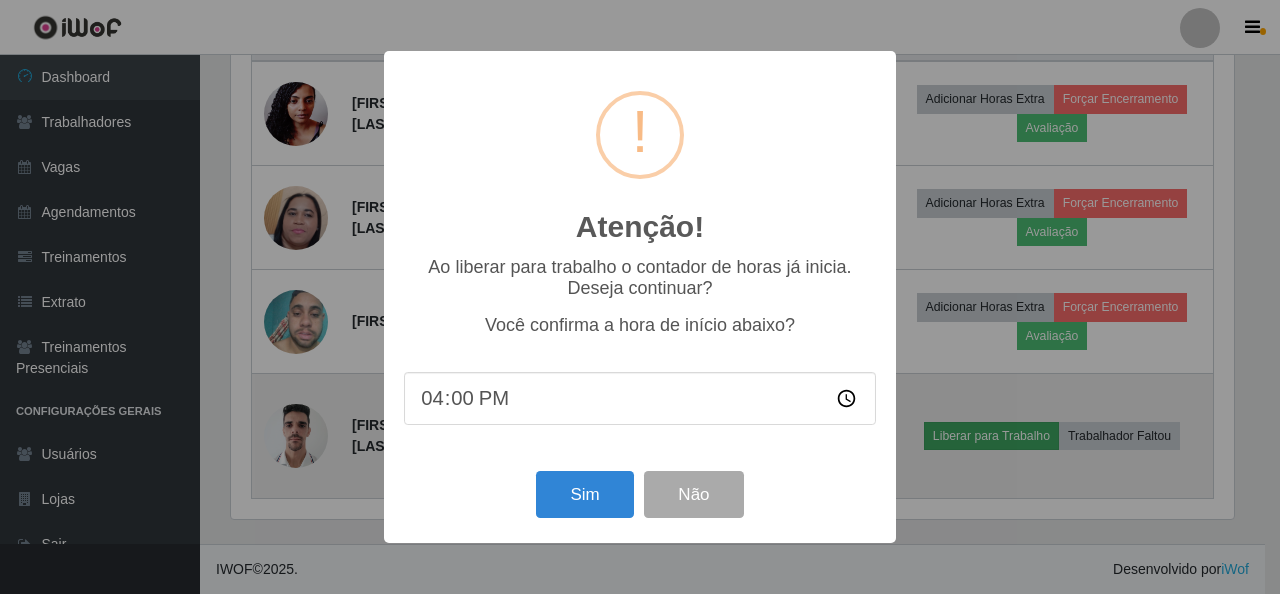 scroll, scrollTop: 999585, scrollLeft: 998996, axis: both 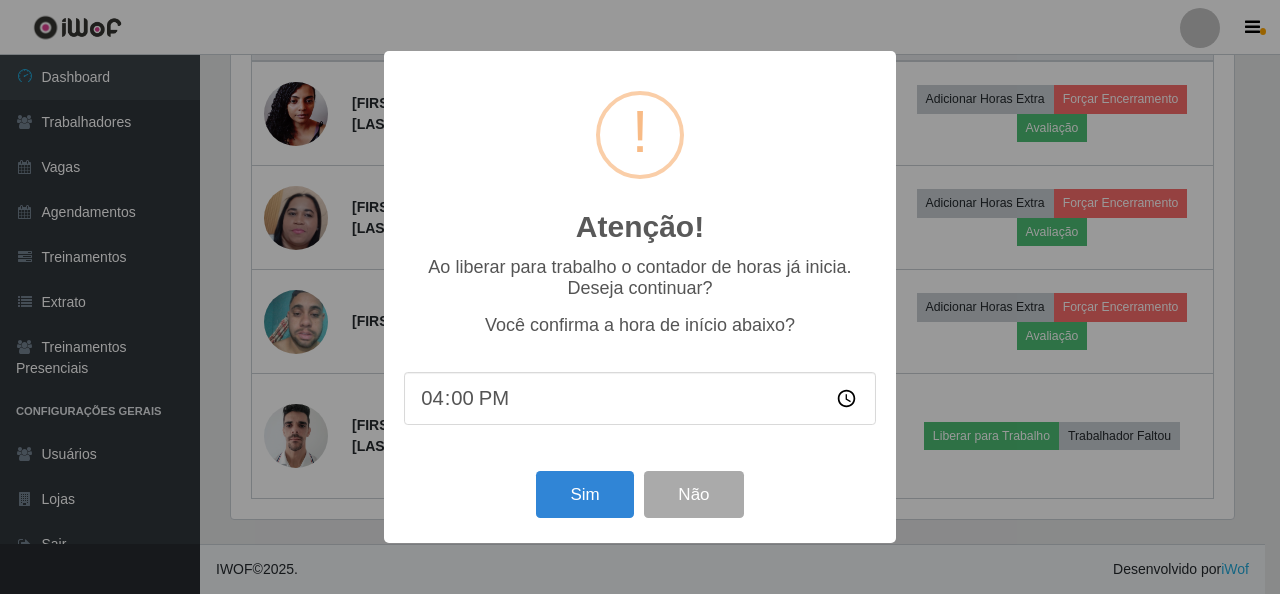 click on "Sim Não" at bounding box center [640, 494] 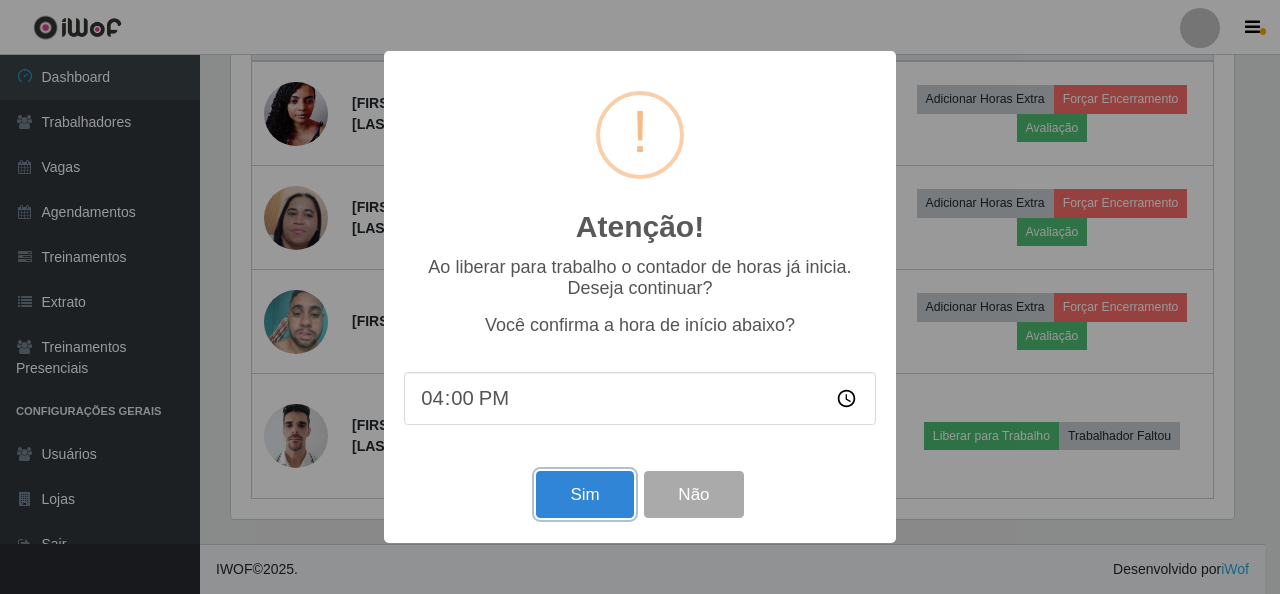 click on "Sim" at bounding box center (584, 494) 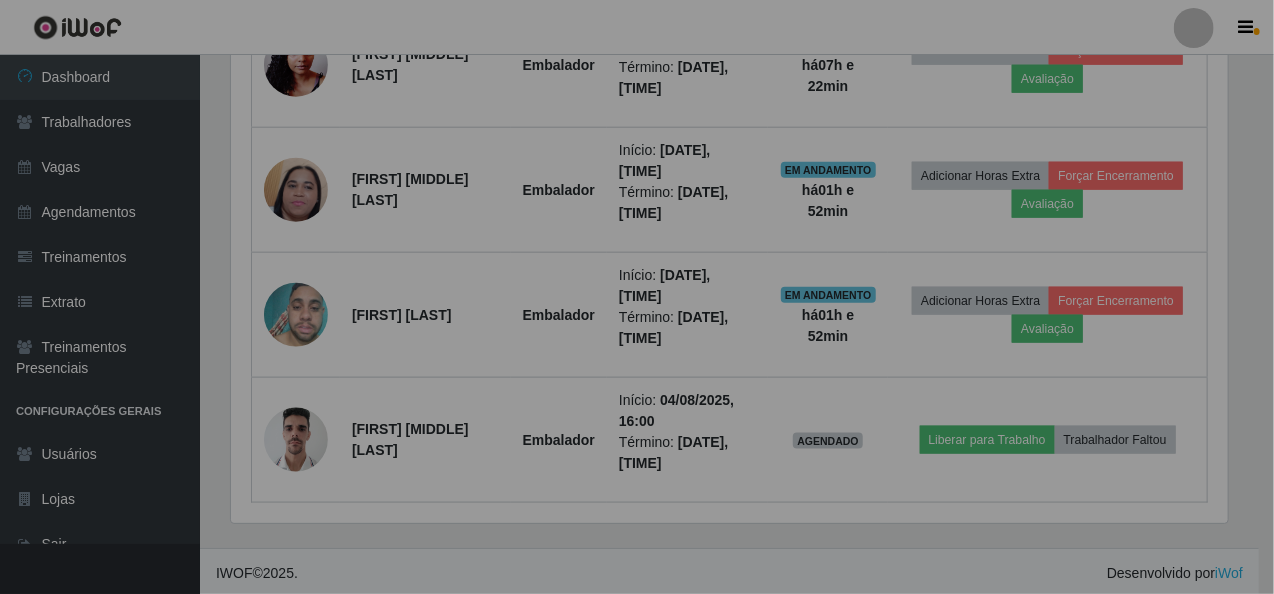 scroll, scrollTop: 999585, scrollLeft: 998987, axis: both 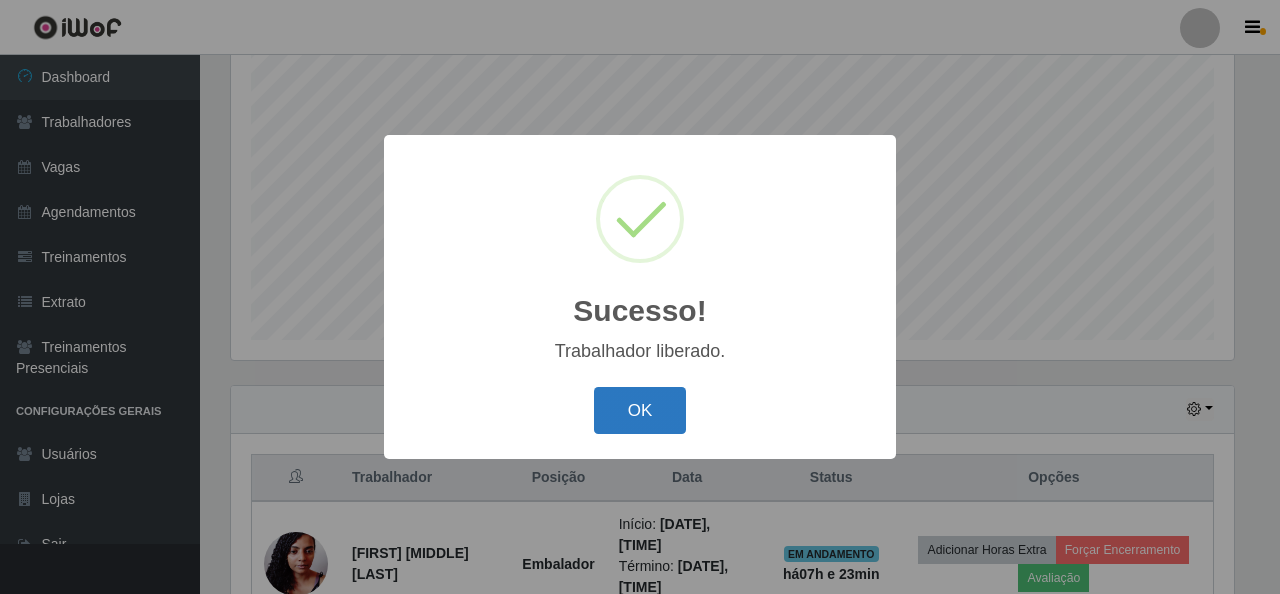 click on "OK" at bounding box center [640, 410] 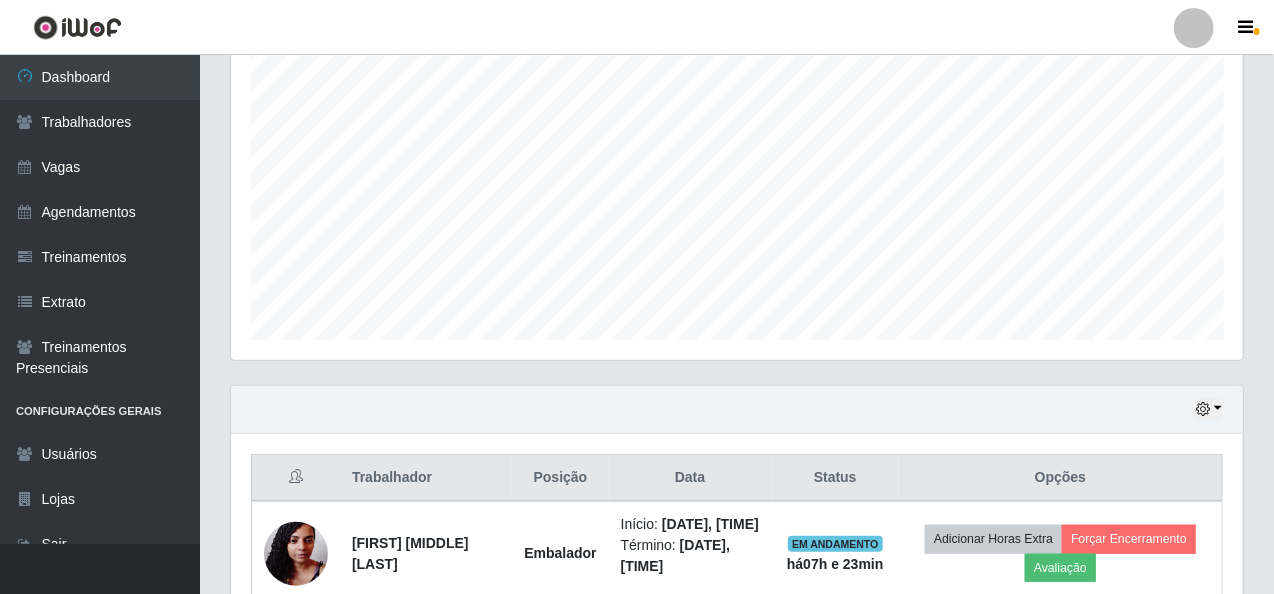 scroll, scrollTop: 999585, scrollLeft: 998987, axis: both 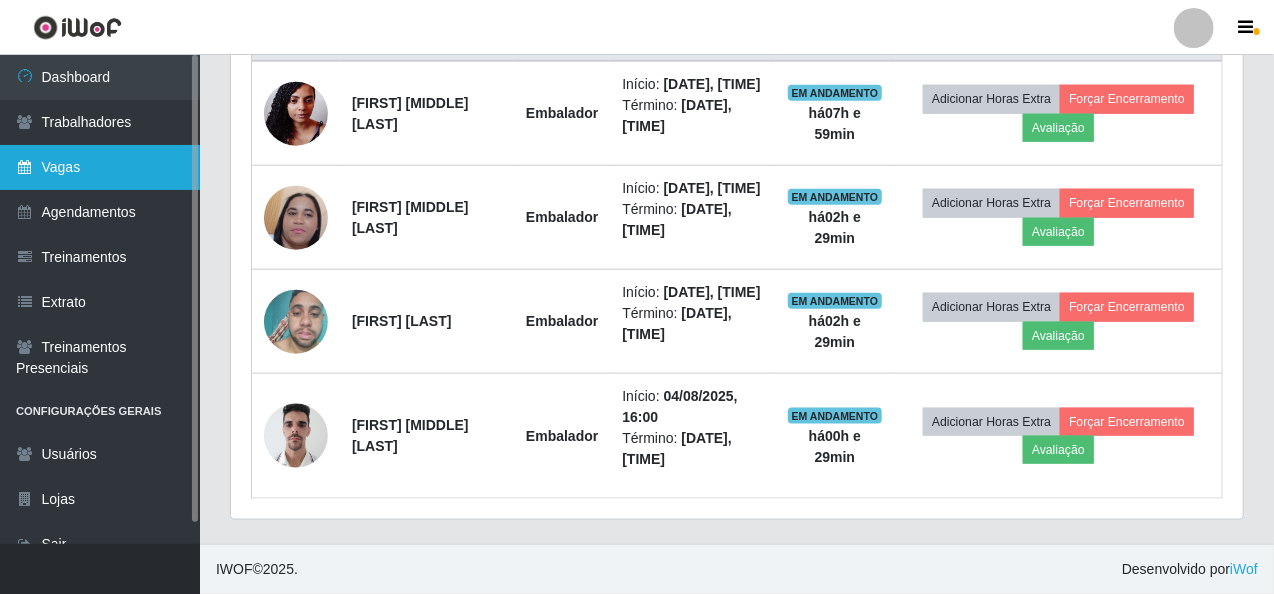 click on "Vagas" at bounding box center (100, 167) 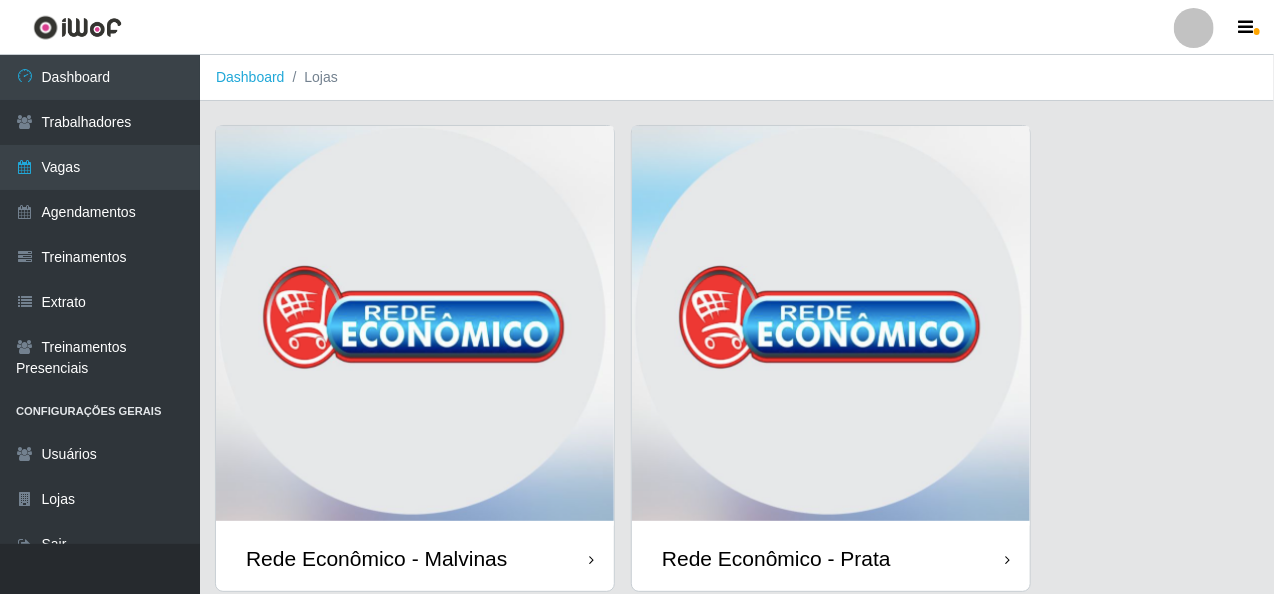 click at bounding box center (415, 326) 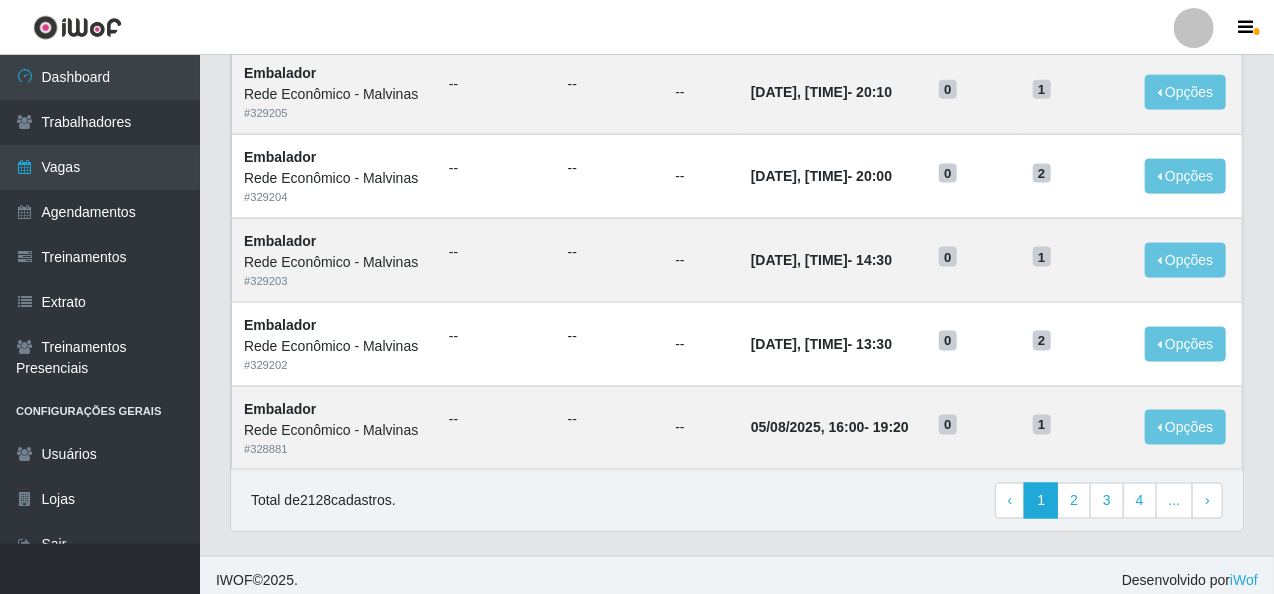 scroll, scrollTop: 1095, scrollLeft: 0, axis: vertical 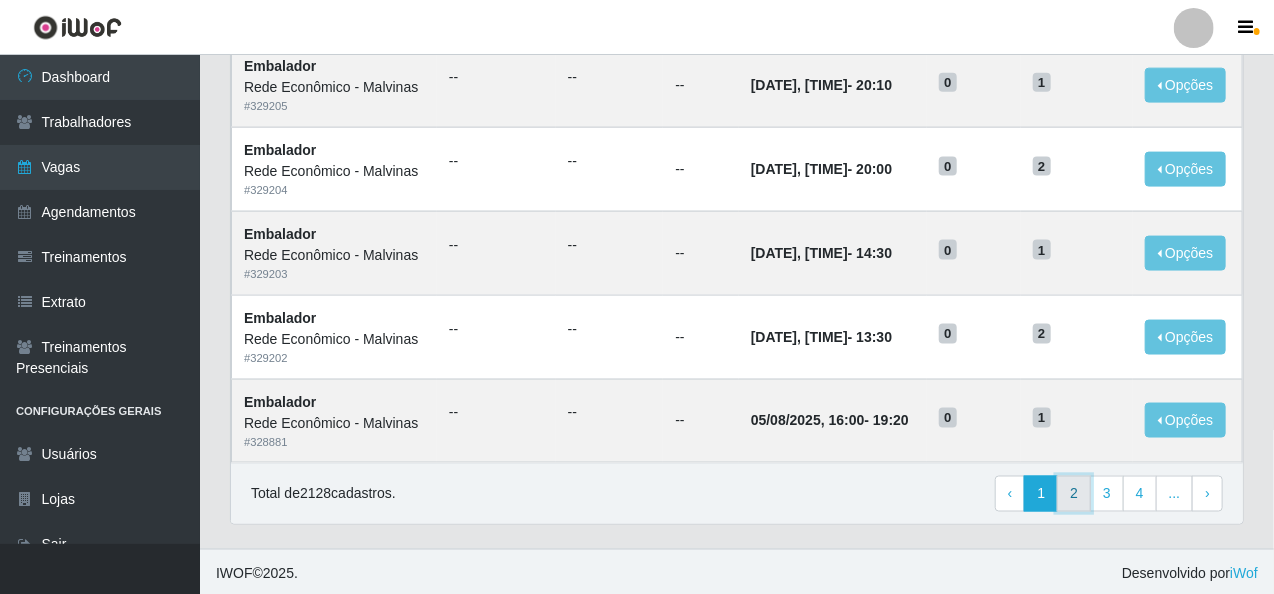 click on "2" at bounding box center (1074, 494) 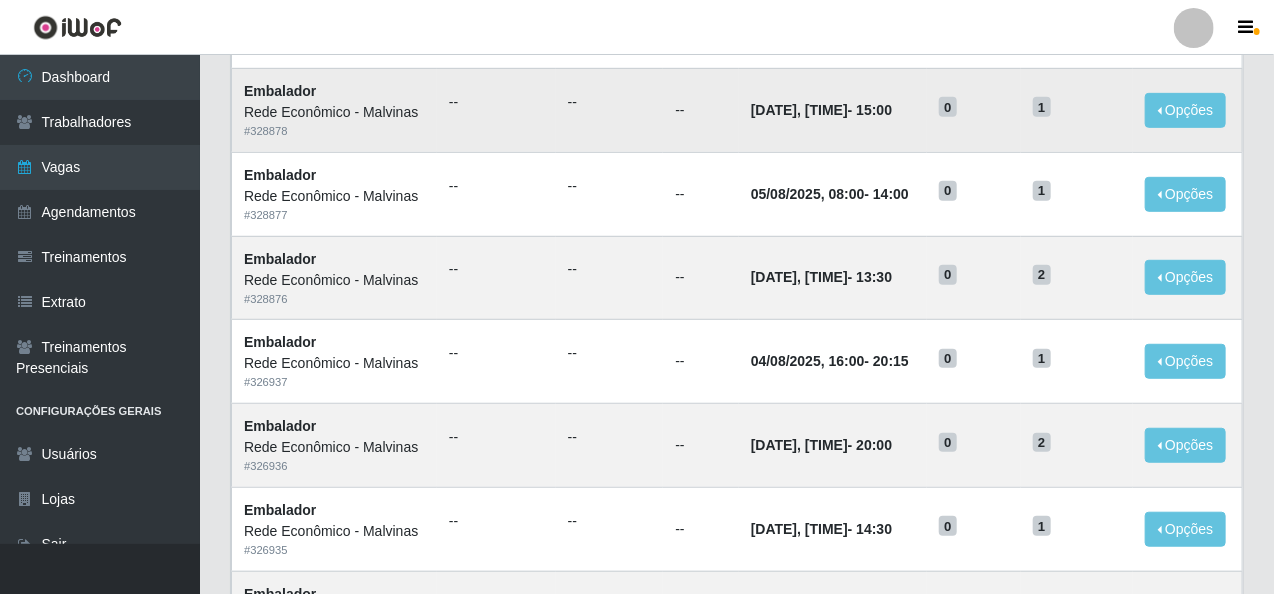 scroll, scrollTop: 300, scrollLeft: 0, axis: vertical 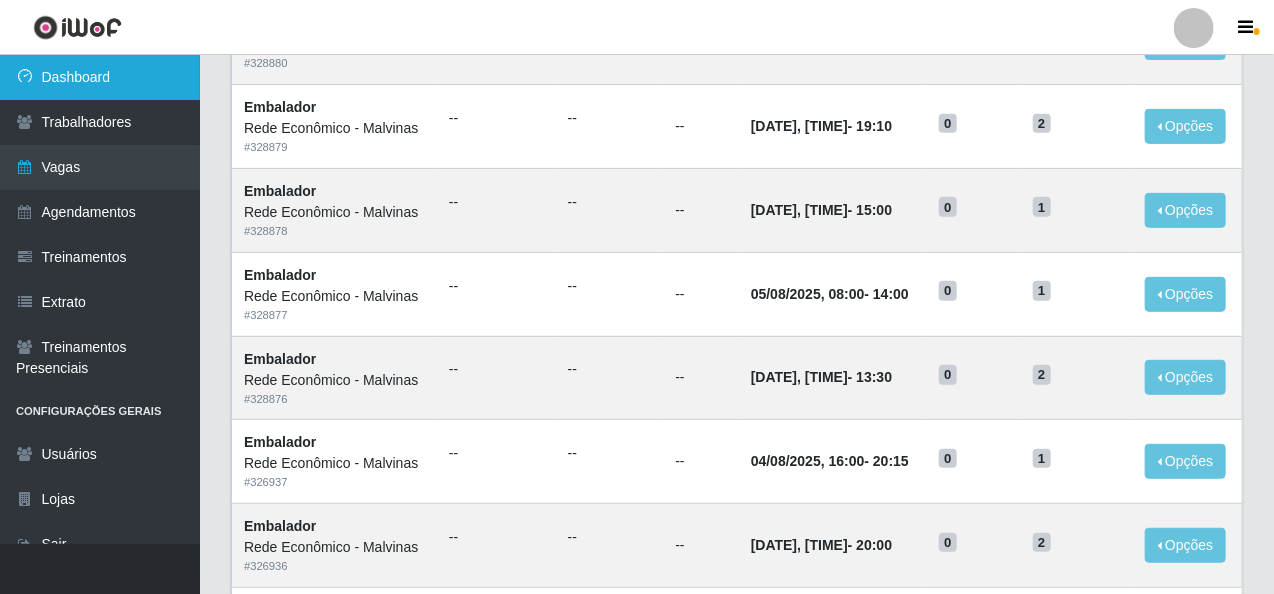 click on "Dashboard" at bounding box center (100, 77) 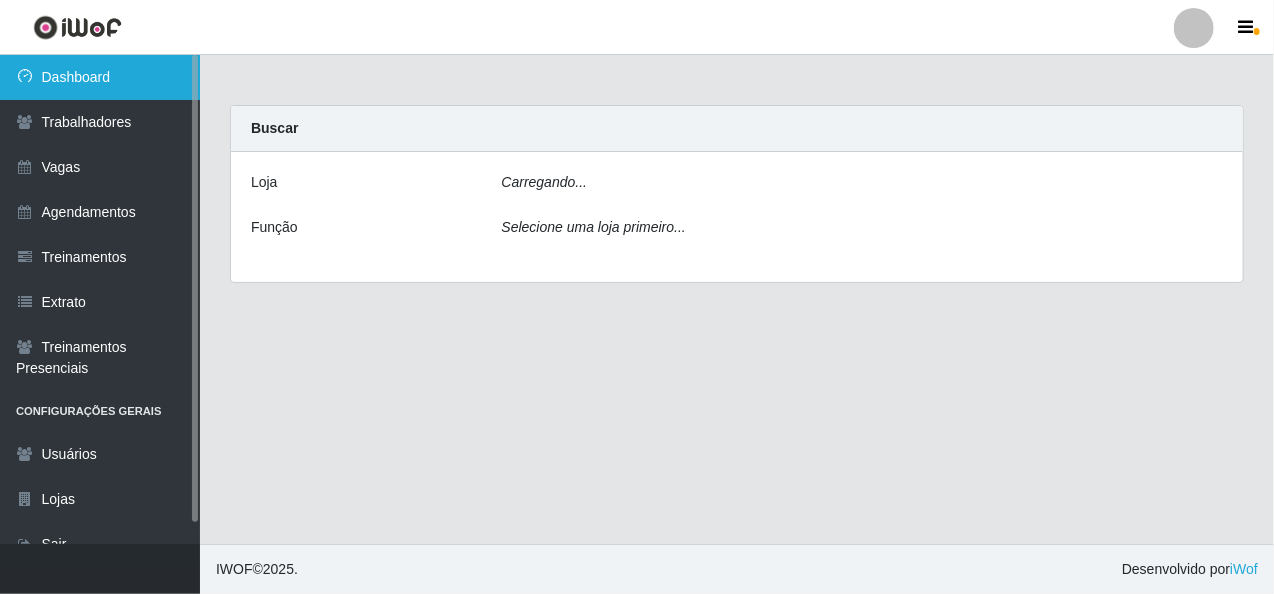 scroll, scrollTop: 0, scrollLeft: 0, axis: both 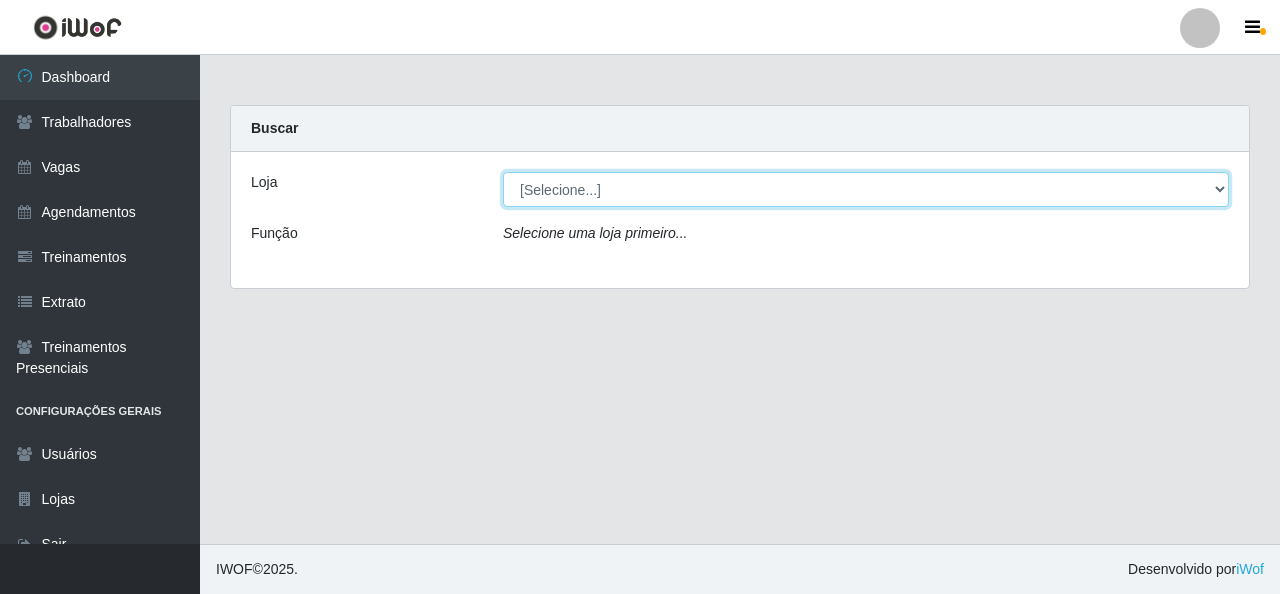 click on "[Selecione...] Rede Econômico - Malvinas Rede Econômico - Prata" at bounding box center [866, 189] 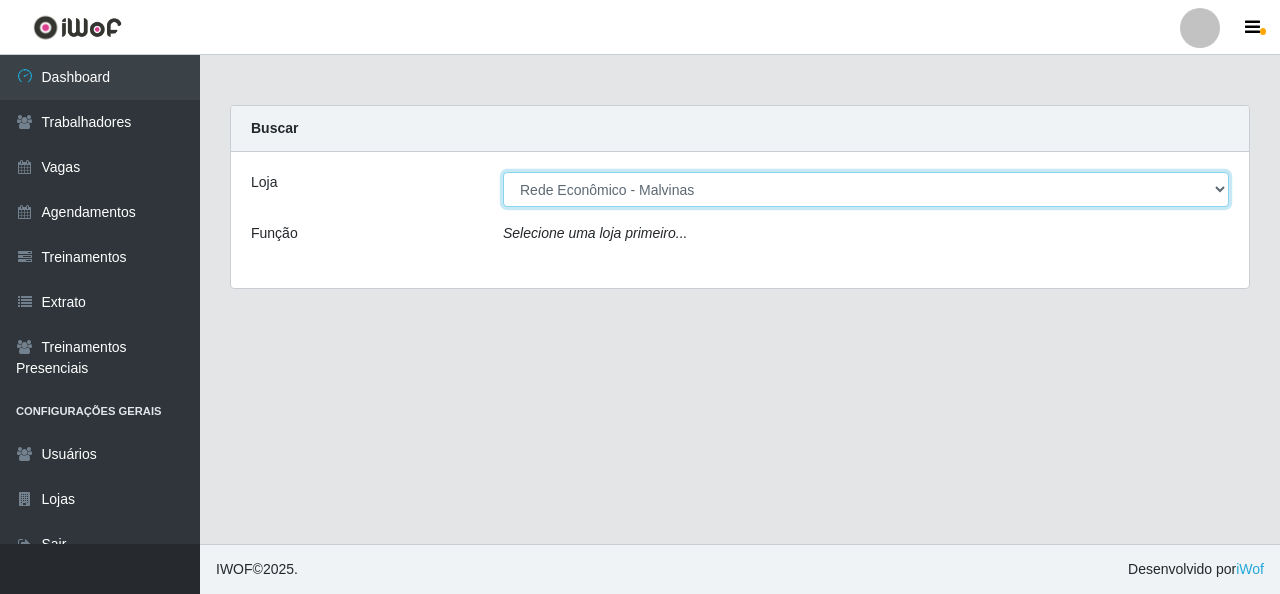 click on "[Selecione...] Rede Econômico - Malvinas Rede Econômico - Prata" at bounding box center [866, 189] 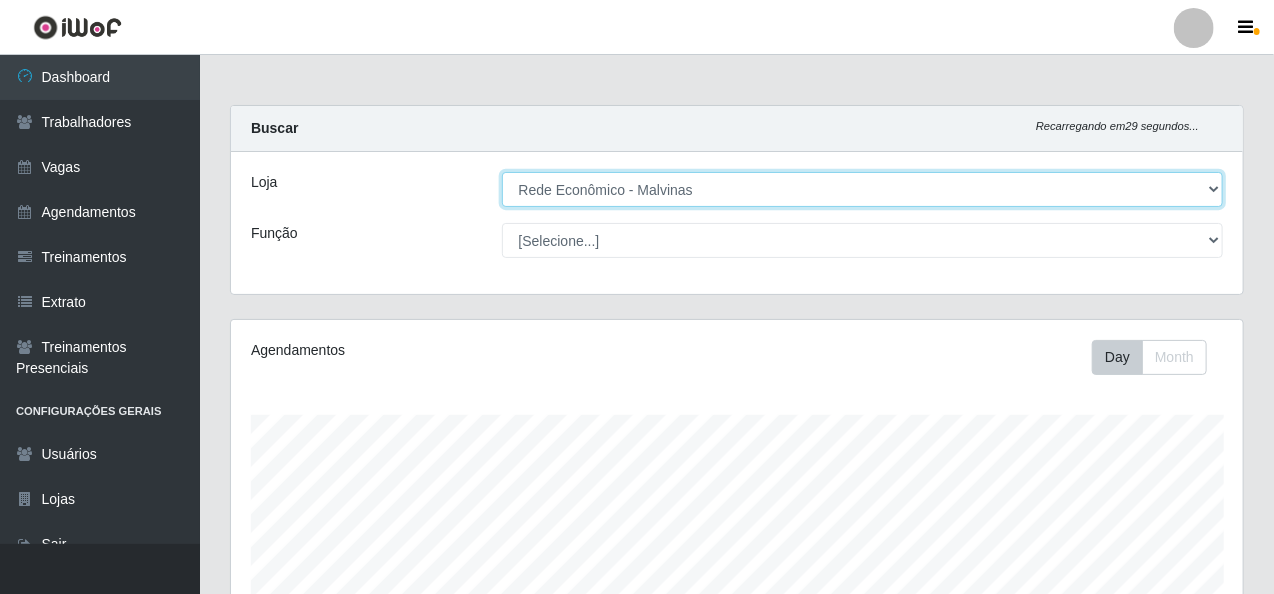 scroll, scrollTop: 999585, scrollLeft: 998987, axis: both 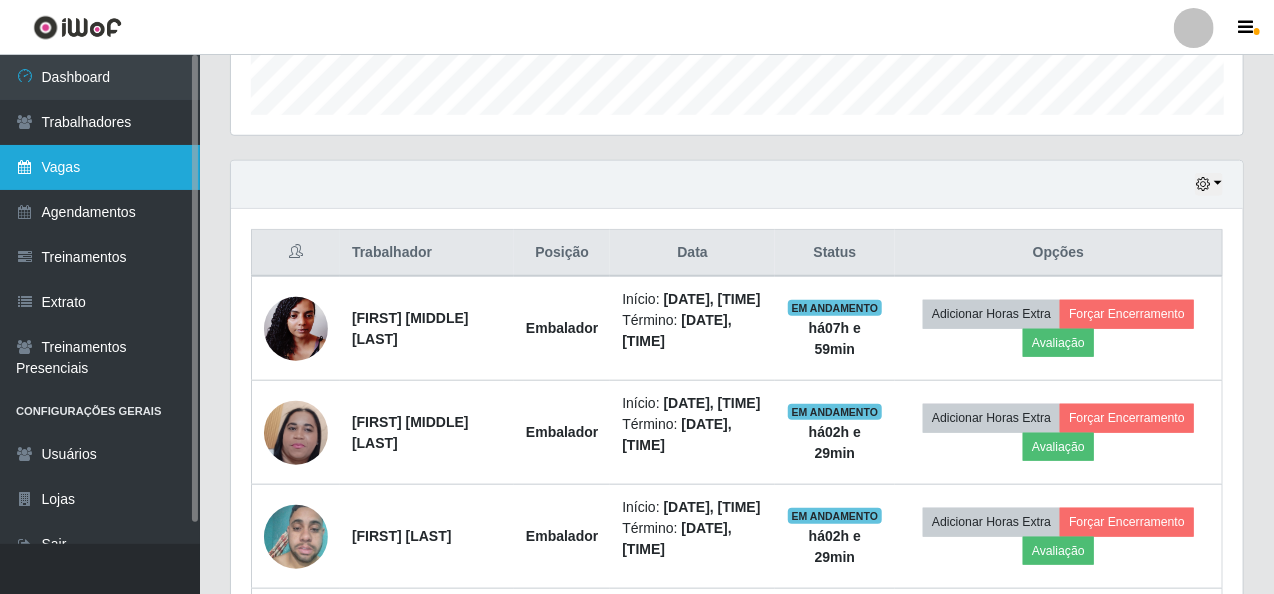 click on "Vagas" at bounding box center (100, 167) 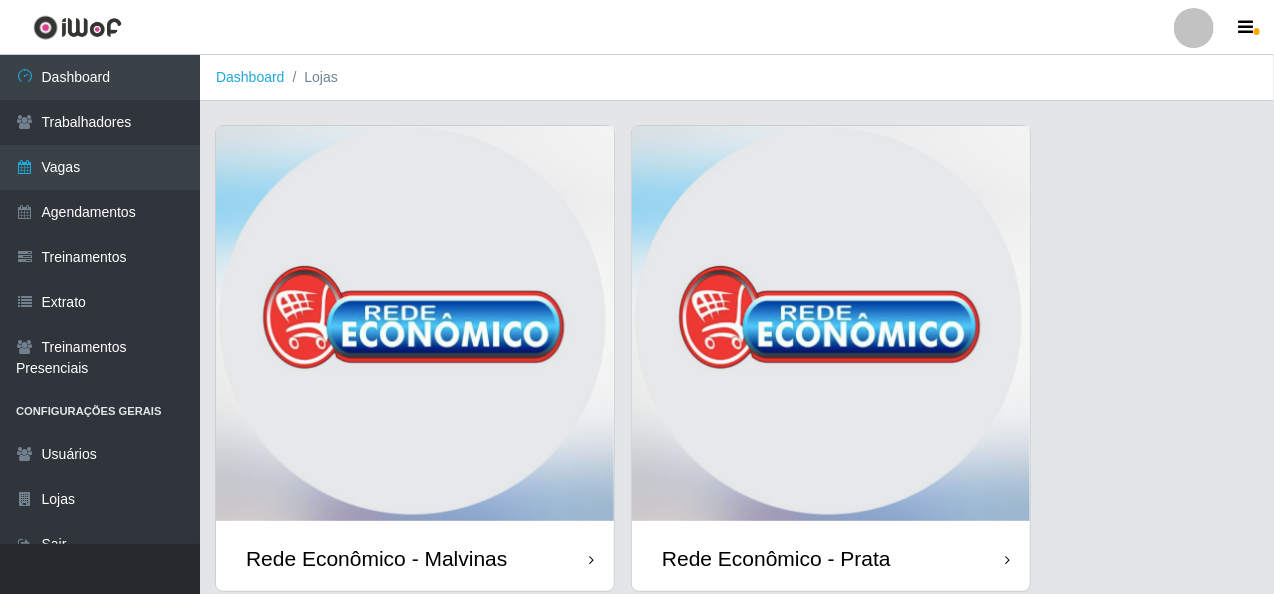 click at bounding box center (415, 326) 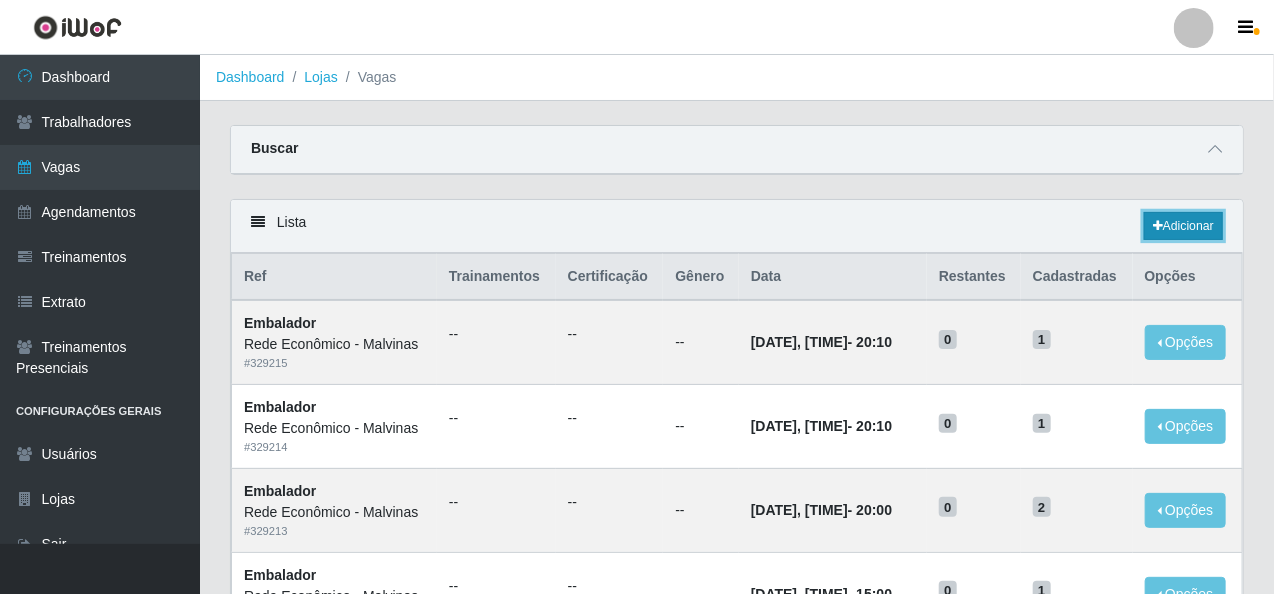 click at bounding box center (1158, 226) 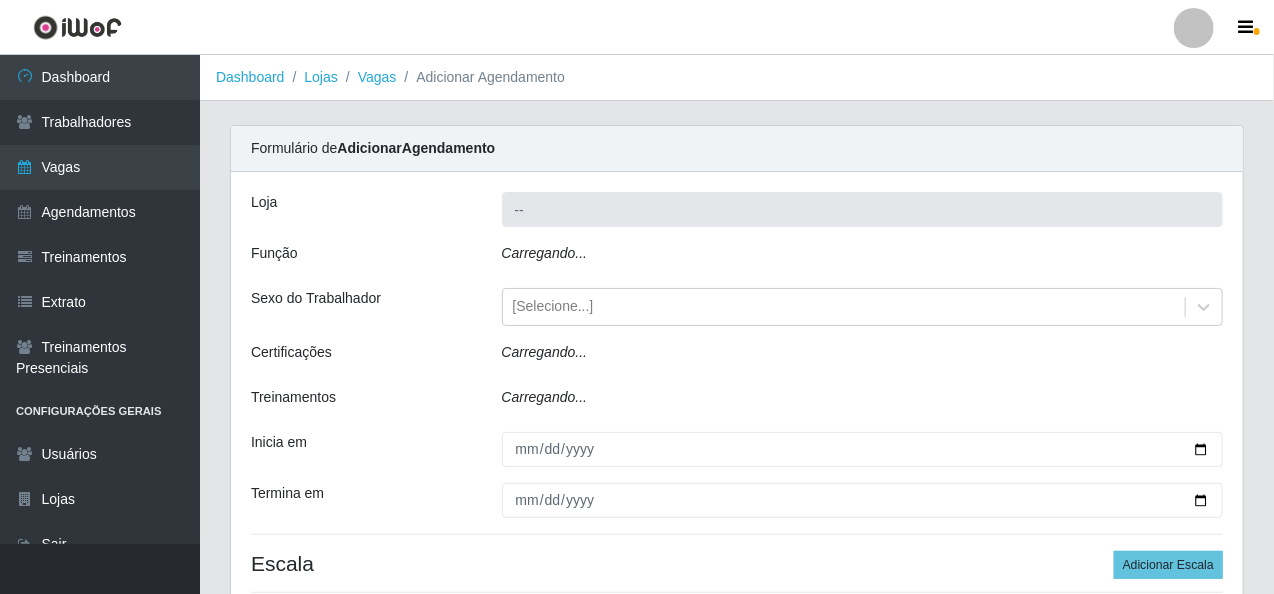 type on "Rede Econômico - Malvinas" 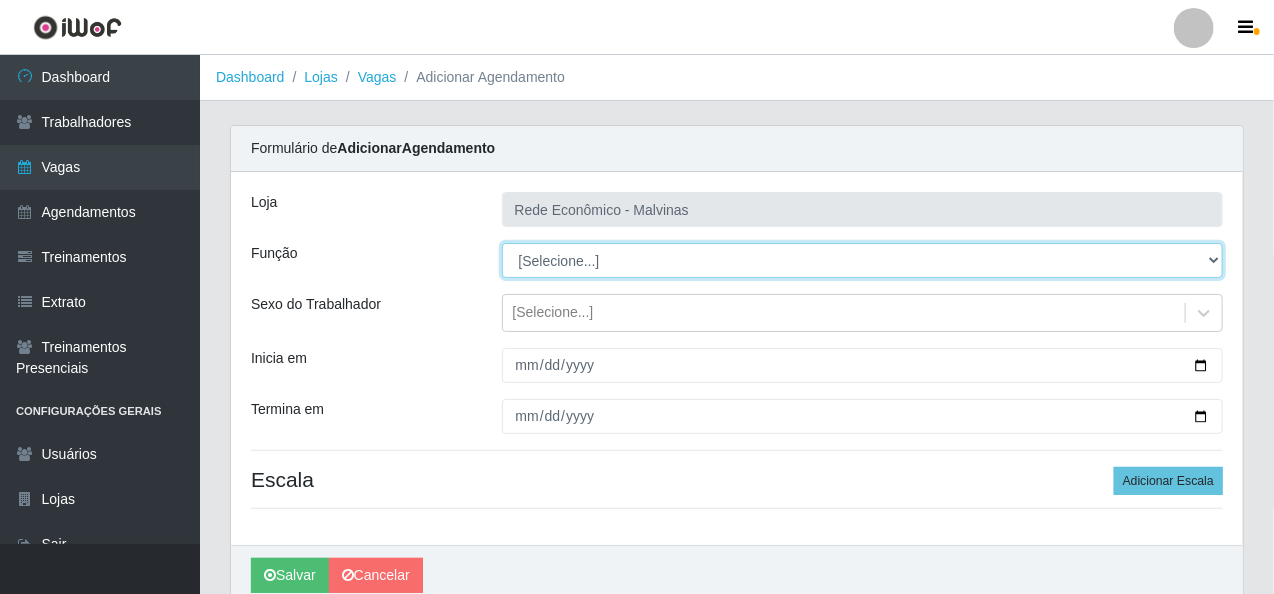 click on "[Selecione...] Embalador Embalador + Embalador ++ Operador de Caixa Operador de Caixa + Operador de Caixa ++ Repositor  Repositor + Repositor ++" at bounding box center [863, 260] 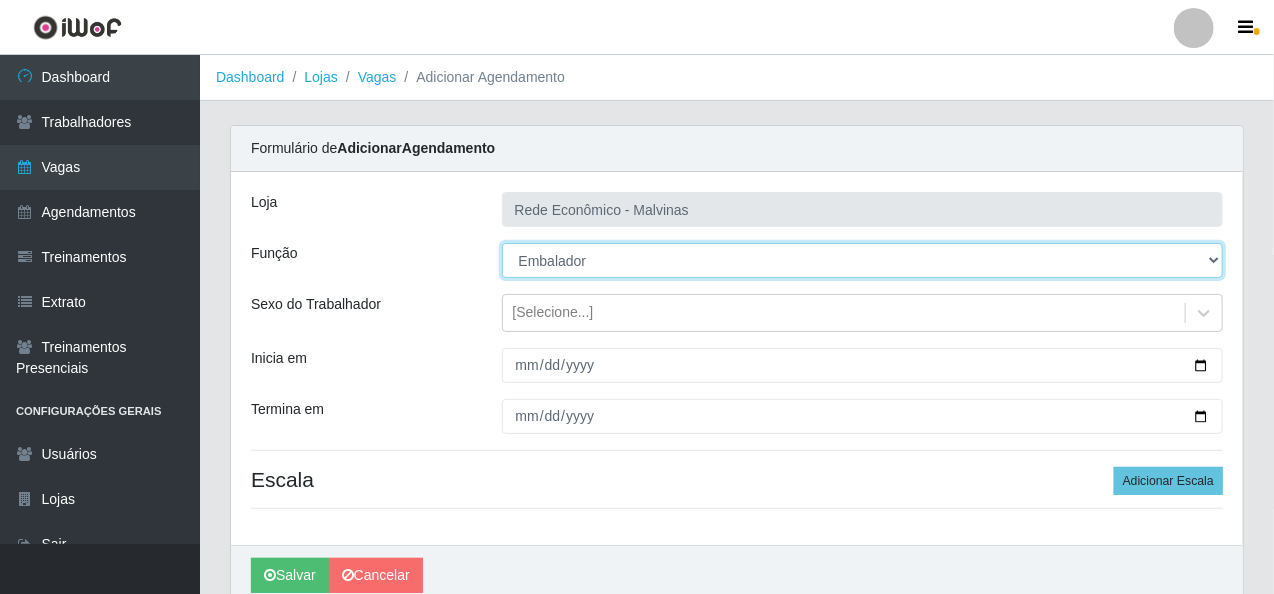 click on "[Selecione...] Embalador Embalador + Embalador ++ Operador de Caixa Operador de Caixa + Operador de Caixa ++ Repositor  Repositor + Repositor ++" at bounding box center (863, 260) 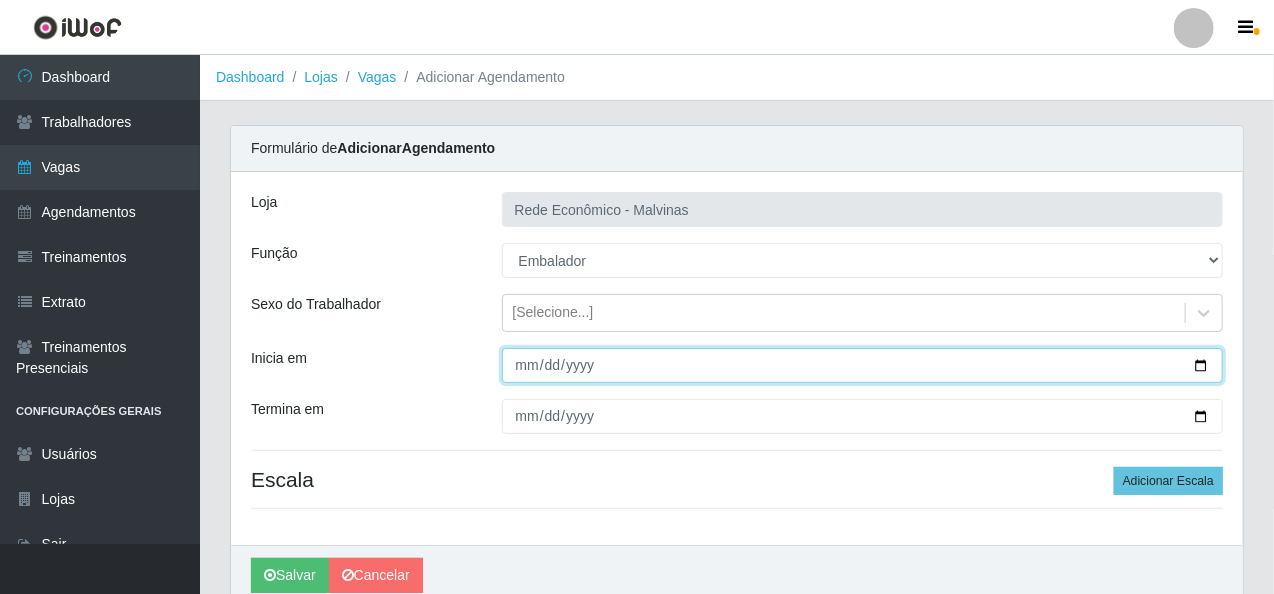 click on "Inicia em" at bounding box center (863, 365) 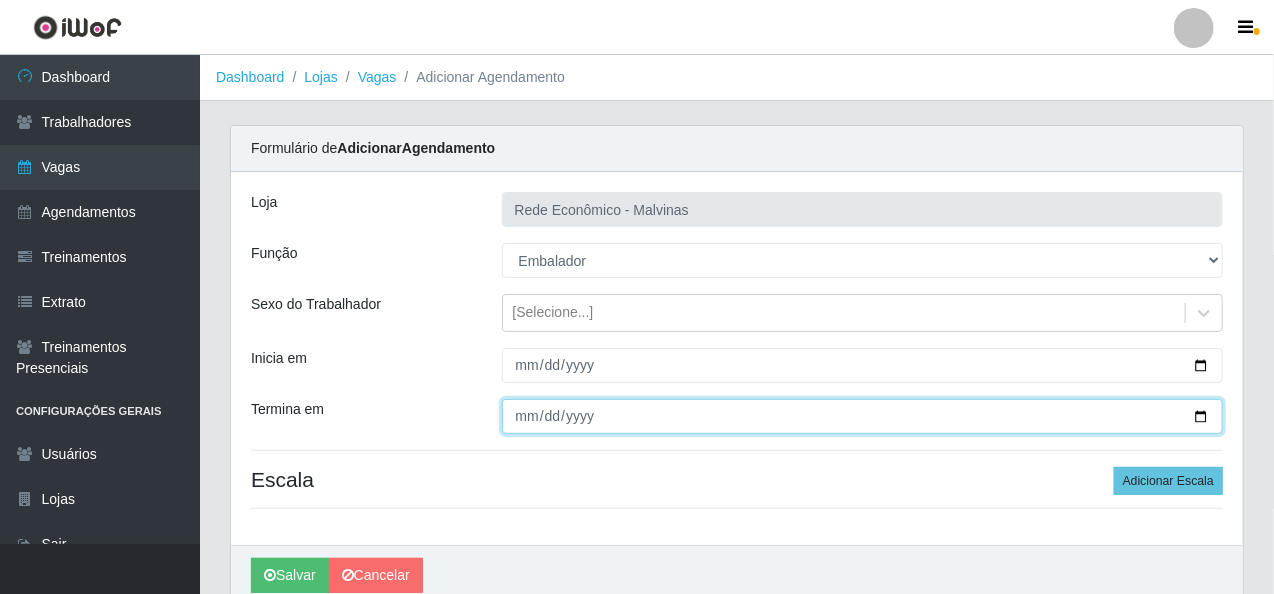 click on "Termina em" at bounding box center (863, 416) 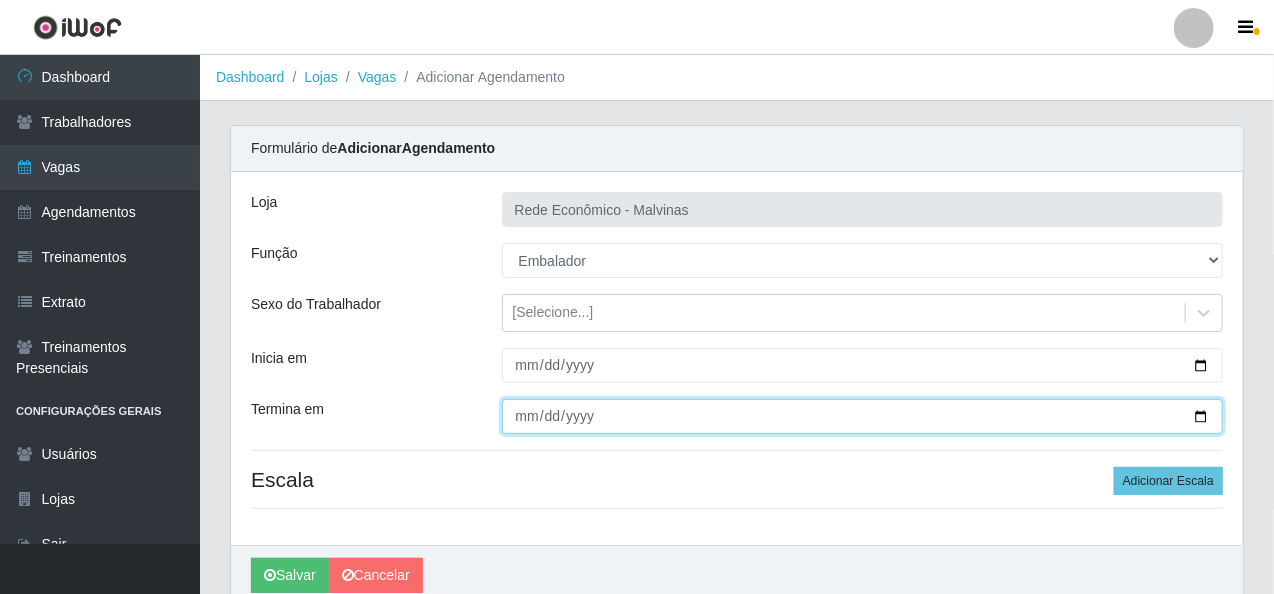 type on "2025-08-05" 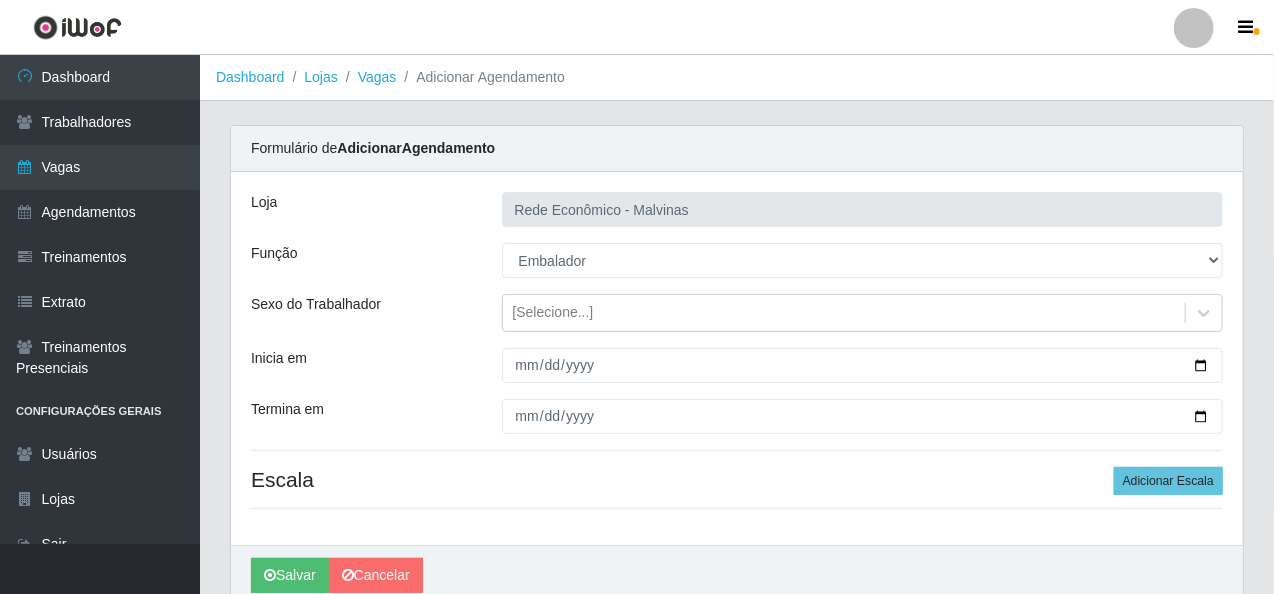 click on "Loja Rede Econômico - Malvinas Função [Selecione...] Embalador Embalador + Embalador ++ Operador de Caixa Operador de Caixa + Operador de Caixa ++ Repositor  Repositor + Repositor ++ Sexo do Trabalhador [Selecione...] Inicia em 2025-08-05 Termina em 2025-08-05 Escala Adicionar Escala" at bounding box center (737, 358) 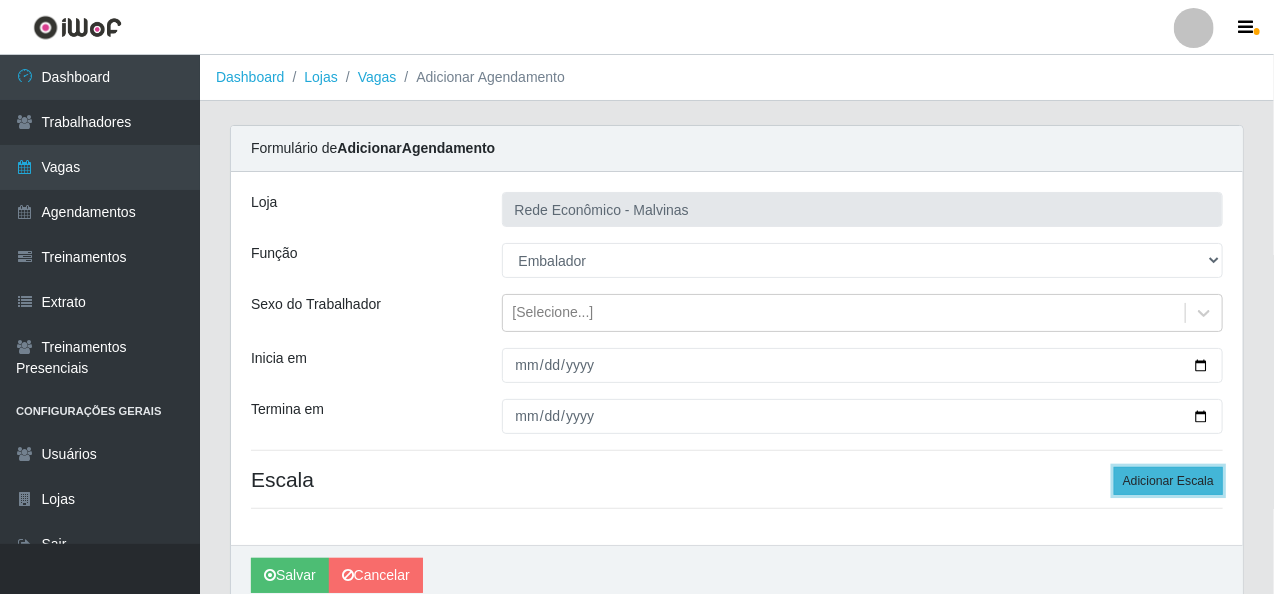 click on "Adicionar Escala" at bounding box center [1168, 481] 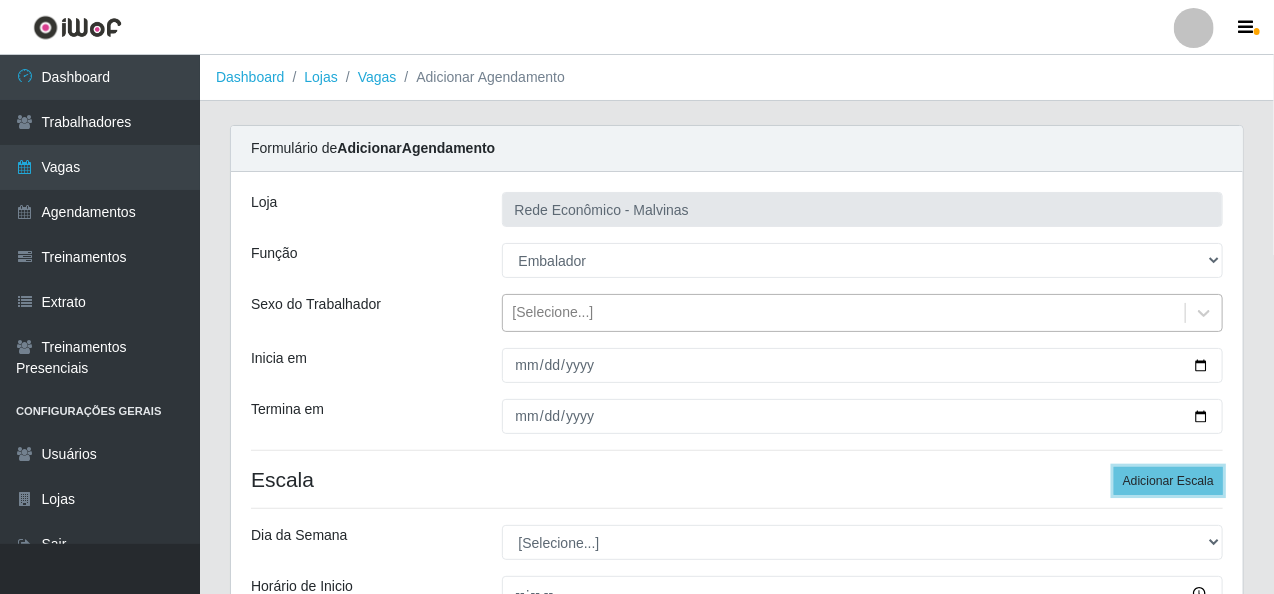 scroll, scrollTop: 200, scrollLeft: 0, axis: vertical 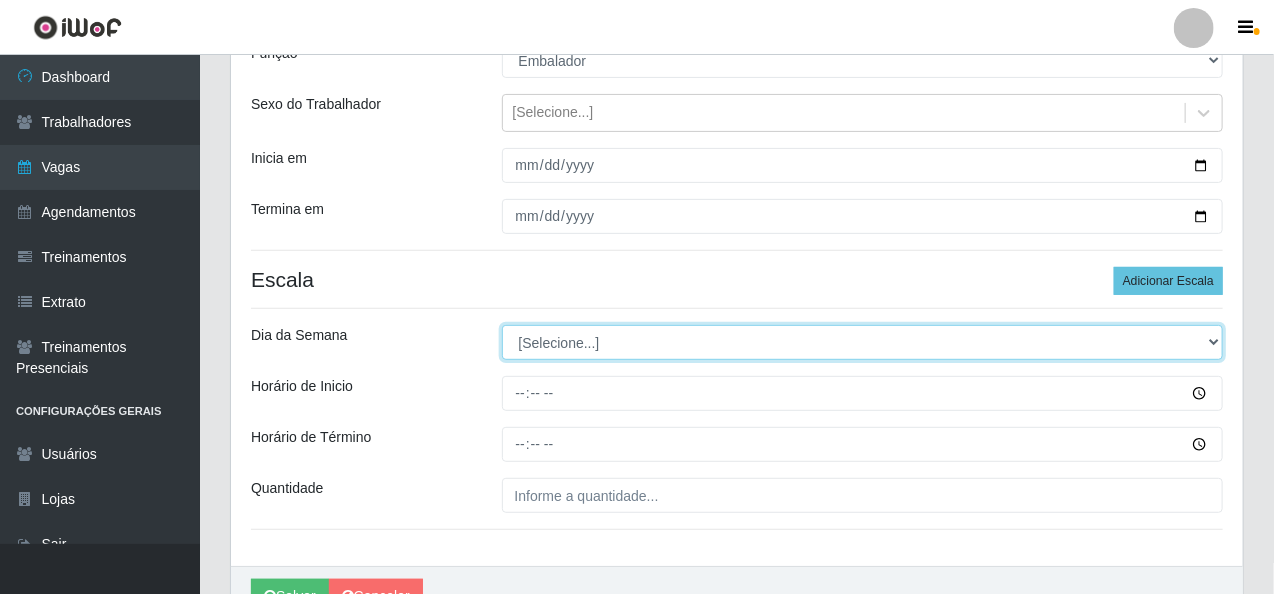 click on "[Selecione...] Segunda Terça Quarta Quinta Sexta Sábado Domingo" at bounding box center (863, 342) 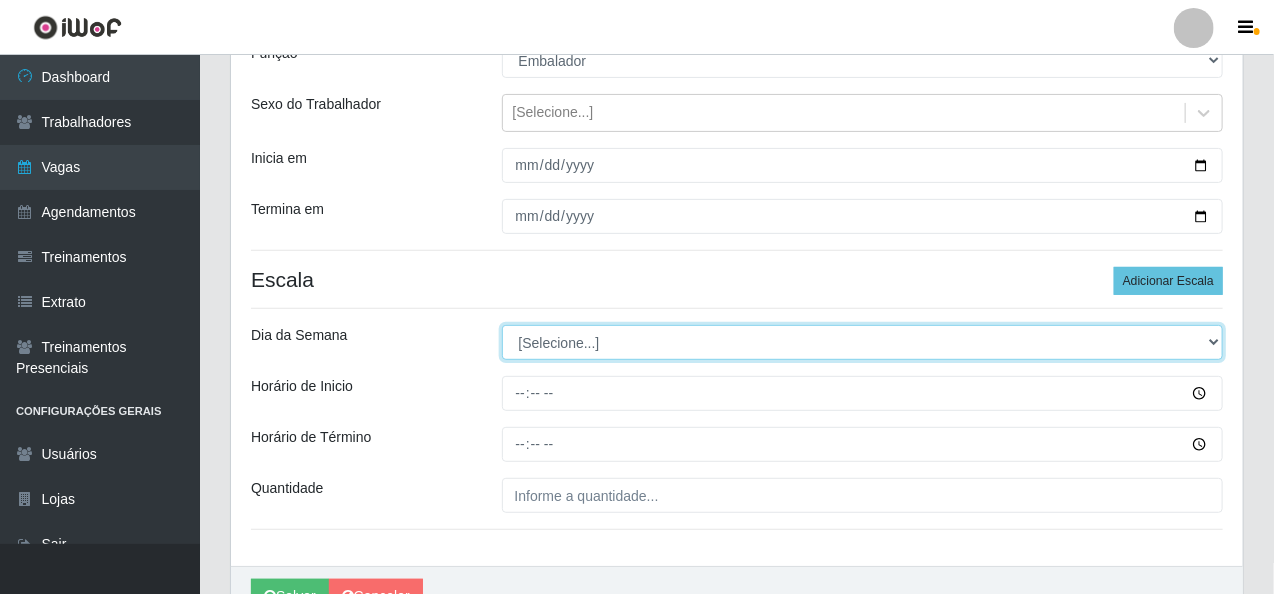 select on "2" 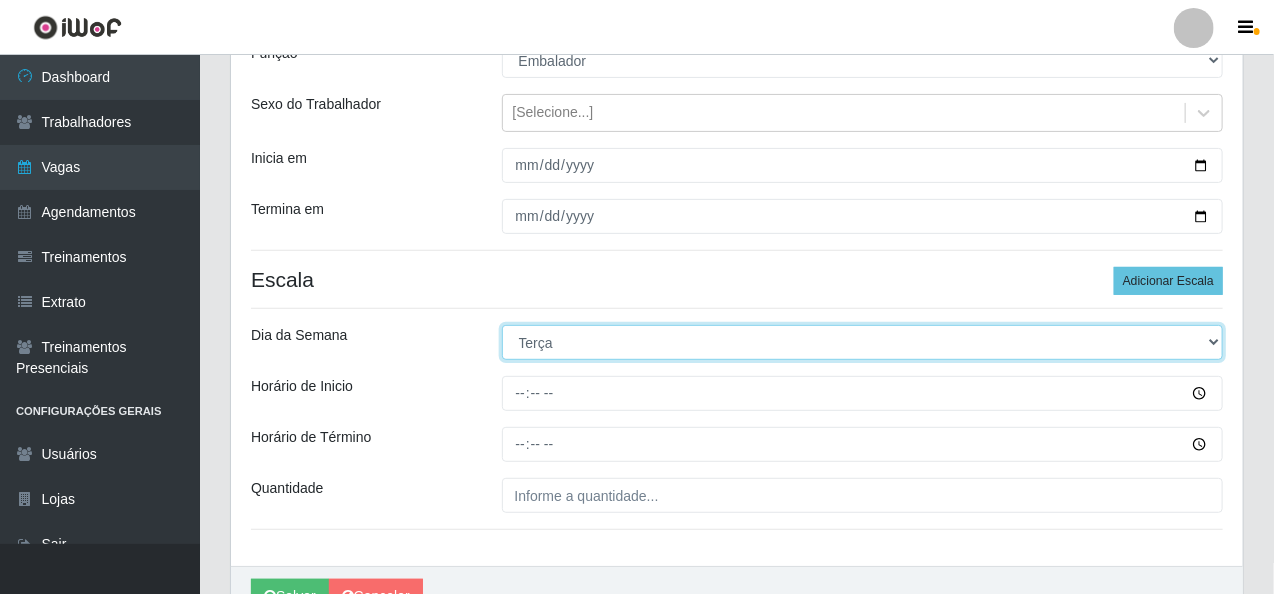 click on "[Selecione...] Segunda Terça Quarta Quinta Sexta Sábado Domingo" at bounding box center [863, 342] 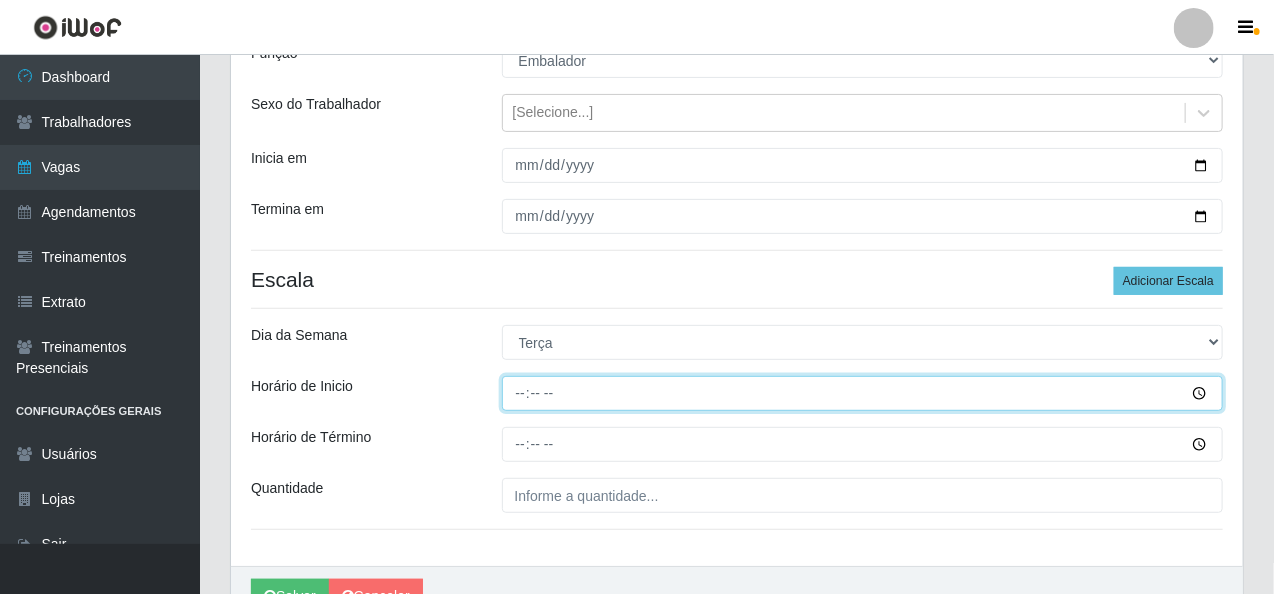 click on "Horário de Inicio" at bounding box center (863, 393) 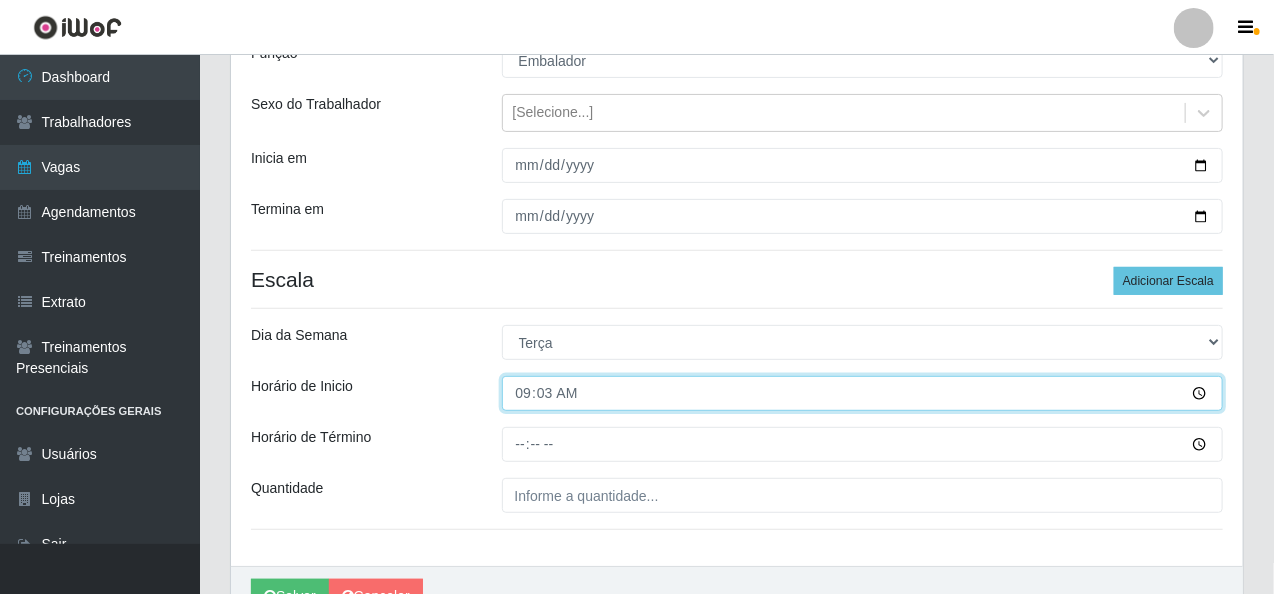 type on "09:30" 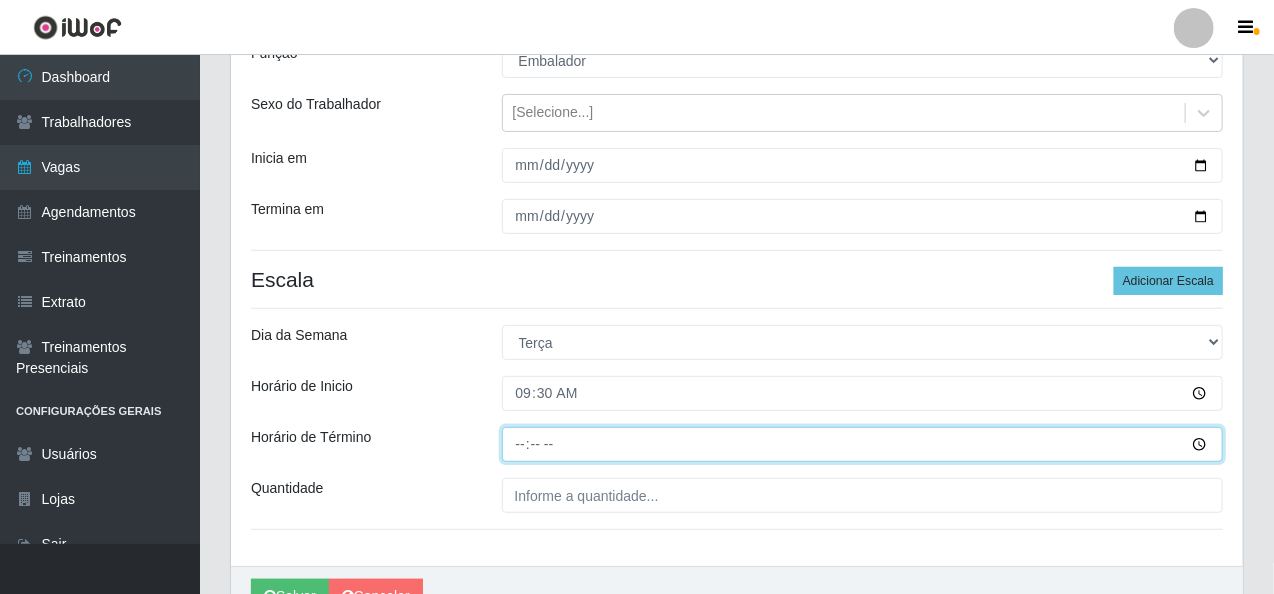 click on "Horário de Término" at bounding box center [863, 444] 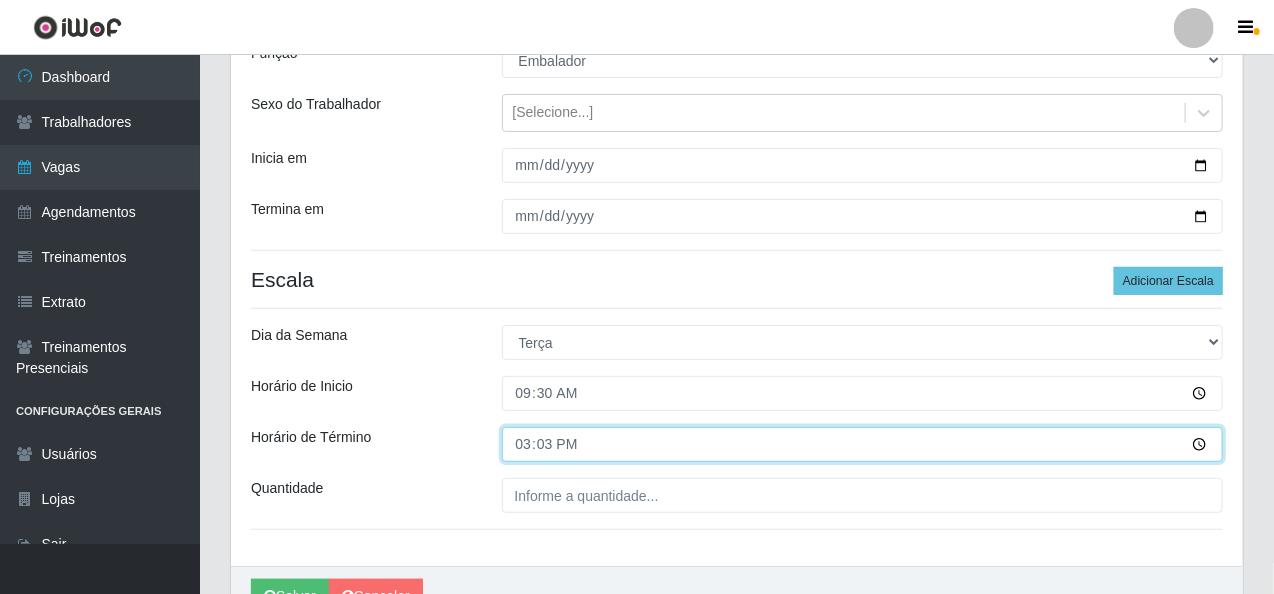 type on "15:30" 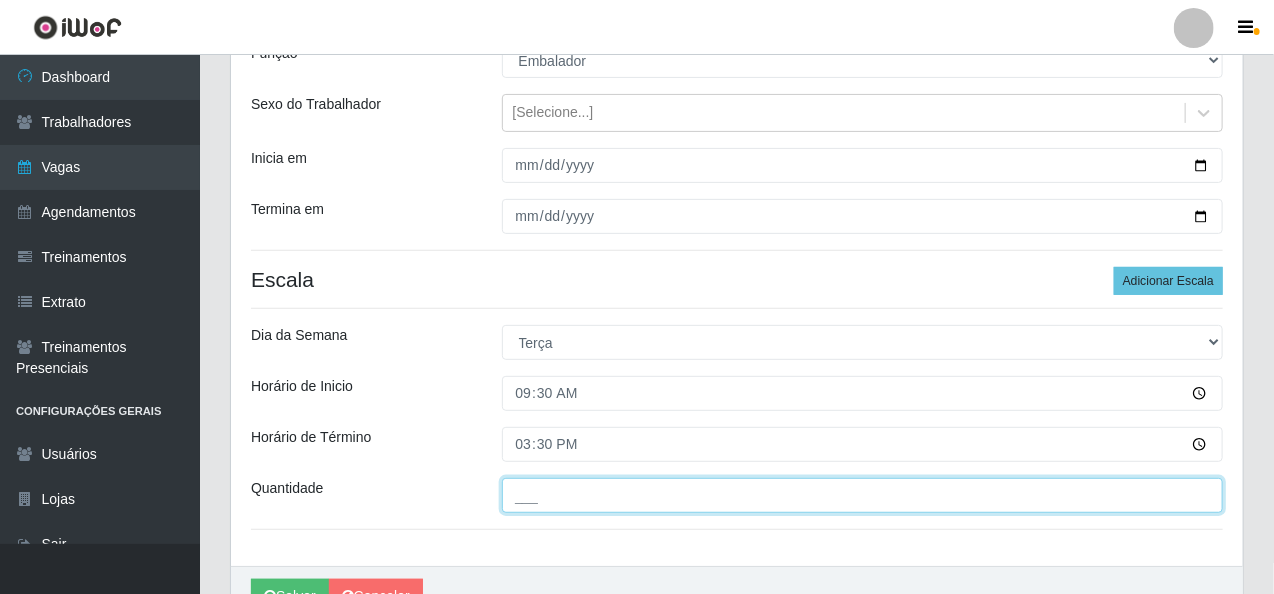 click on "___" at bounding box center (863, 495) 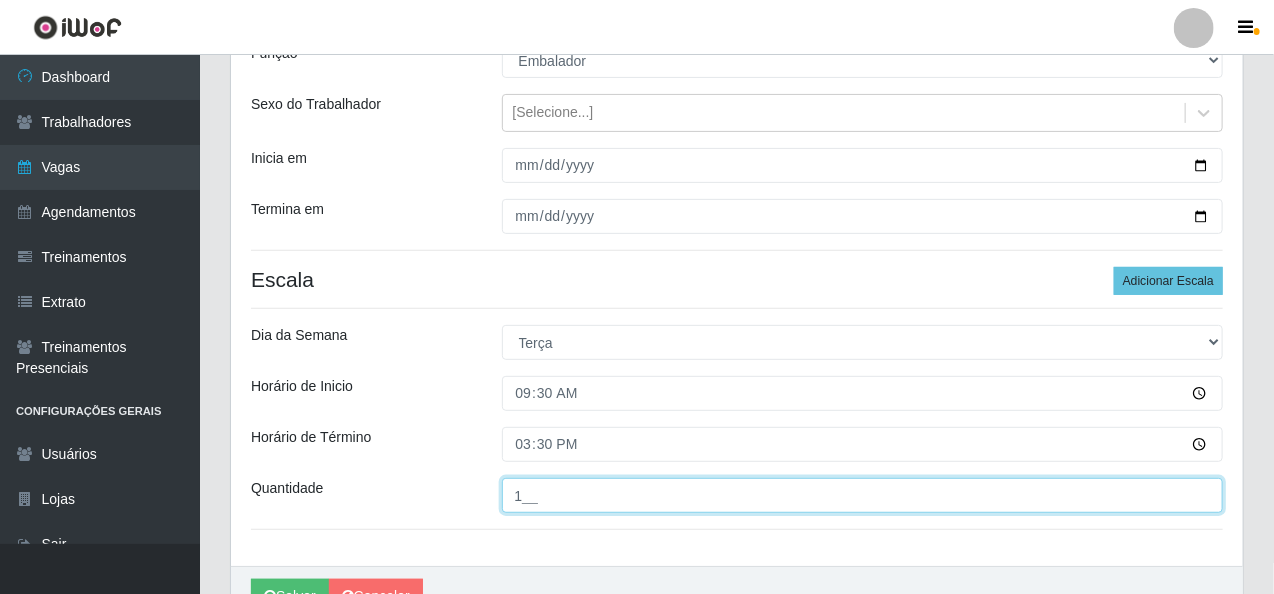 type on "1__" 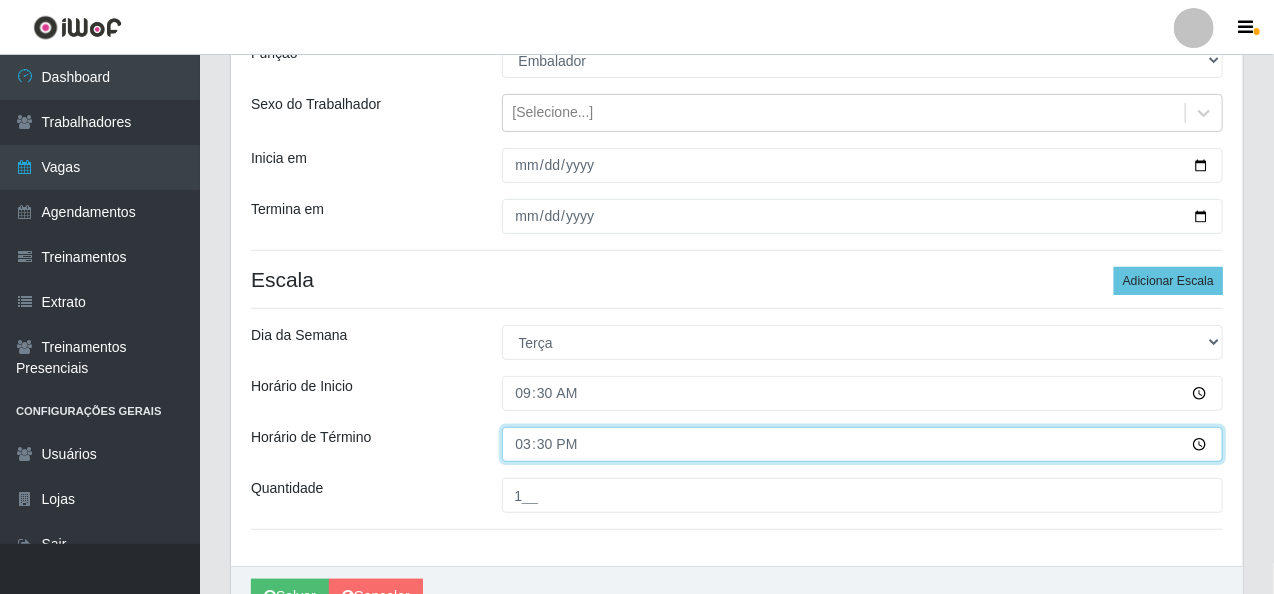 click on "15:30" at bounding box center (863, 444) 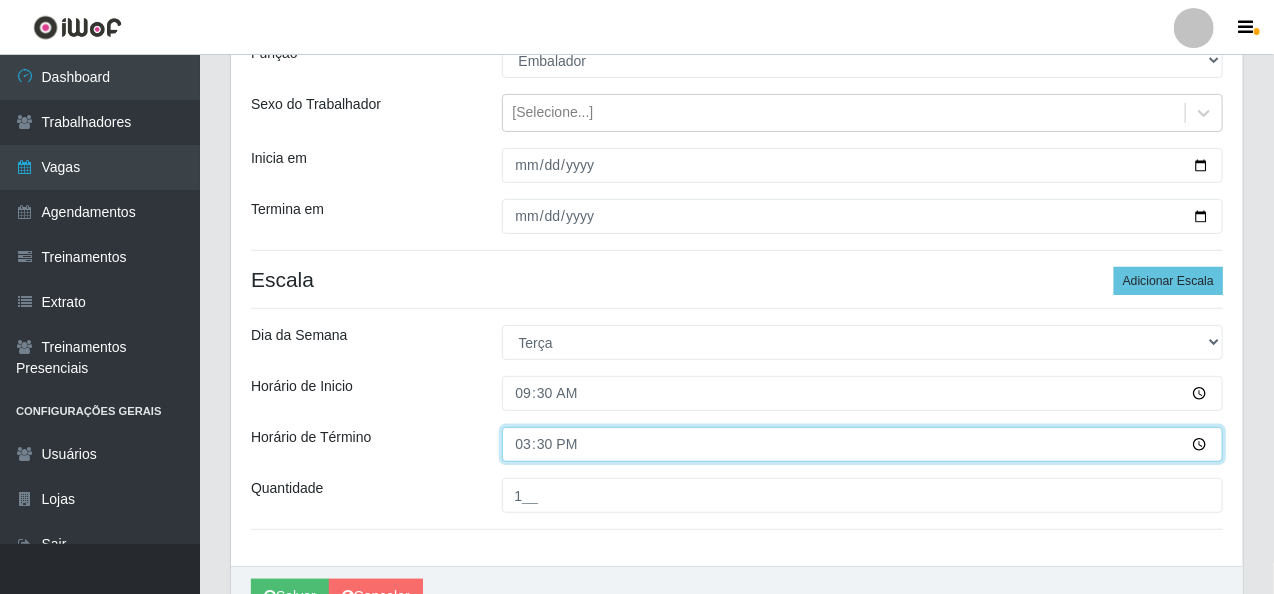 type on "15:00" 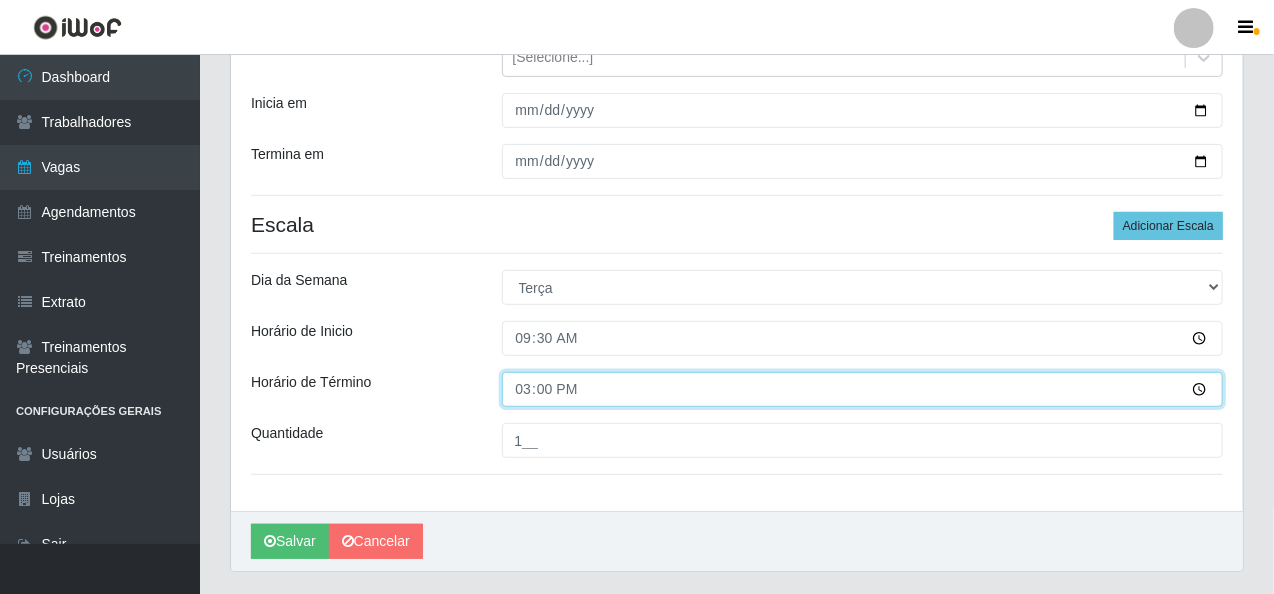 scroll, scrollTop: 305, scrollLeft: 0, axis: vertical 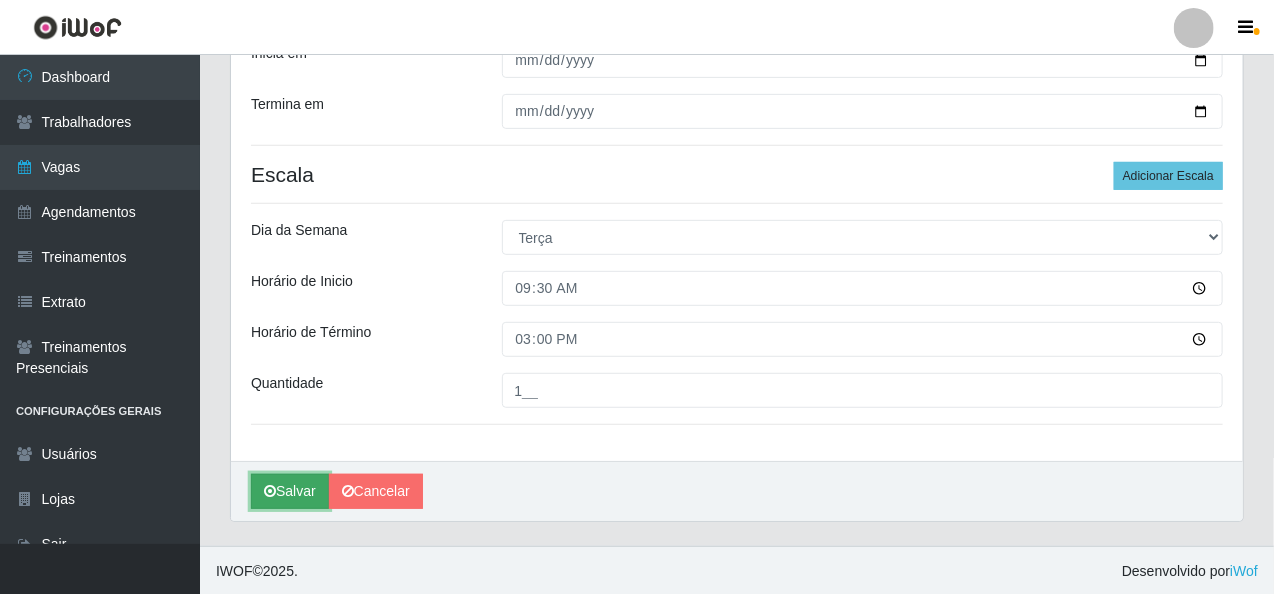 click at bounding box center (270, 491) 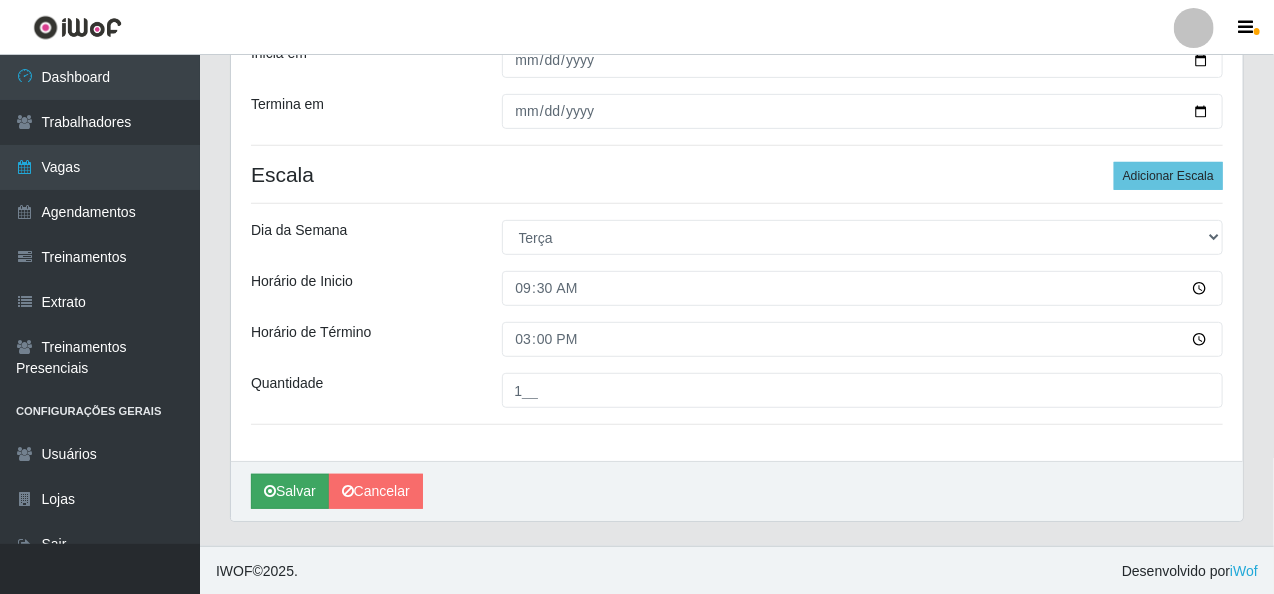scroll, scrollTop: 0, scrollLeft: 0, axis: both 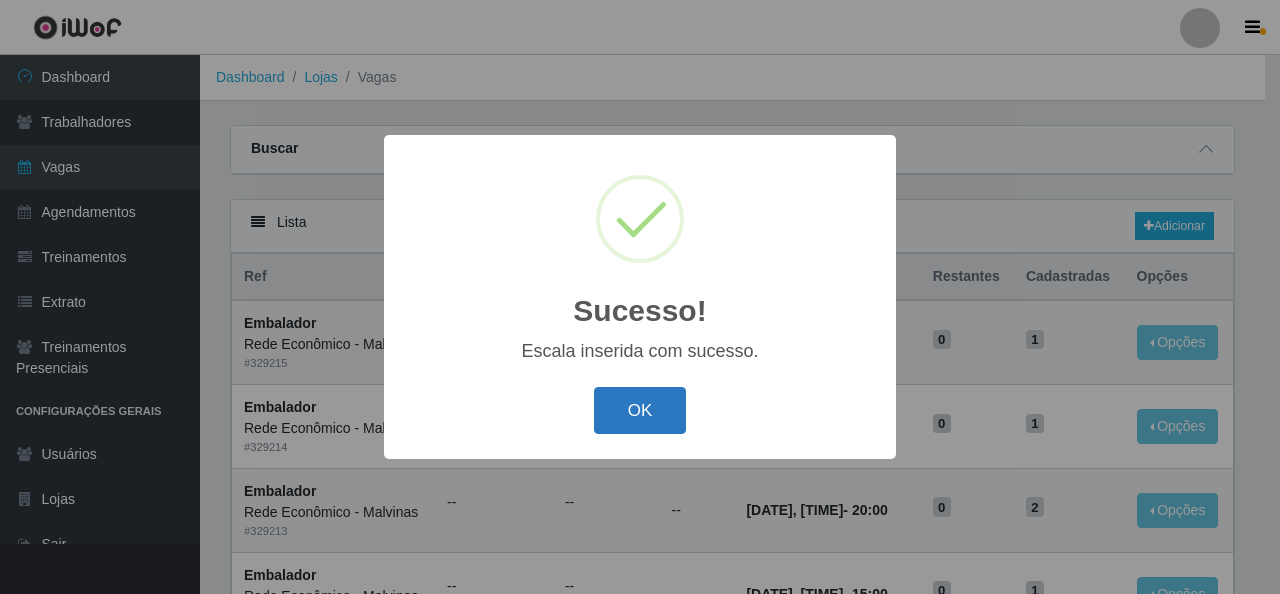 click on "OK" at bounding box center [640, 410] 